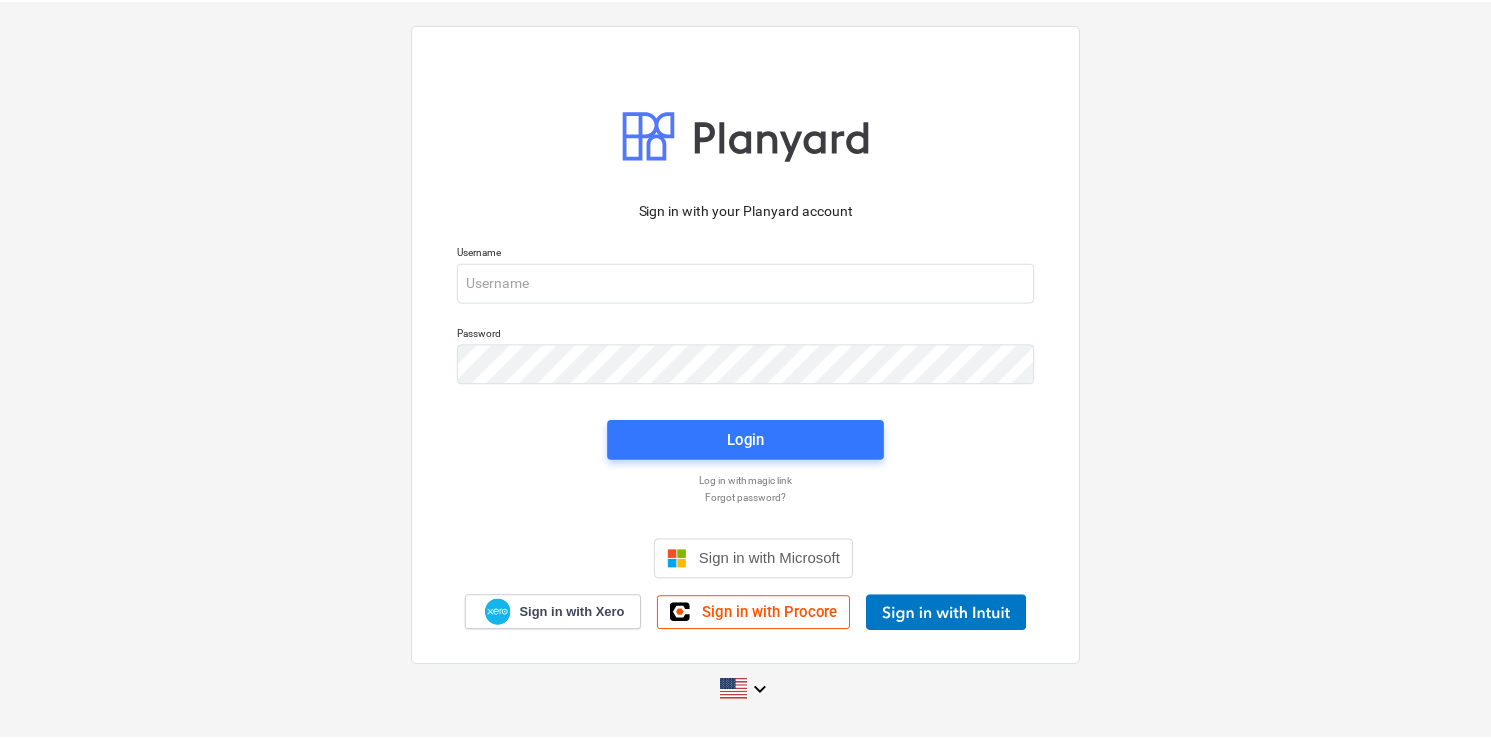 scroll, scrollTop: 0, scrollLeft: 0, axis: both 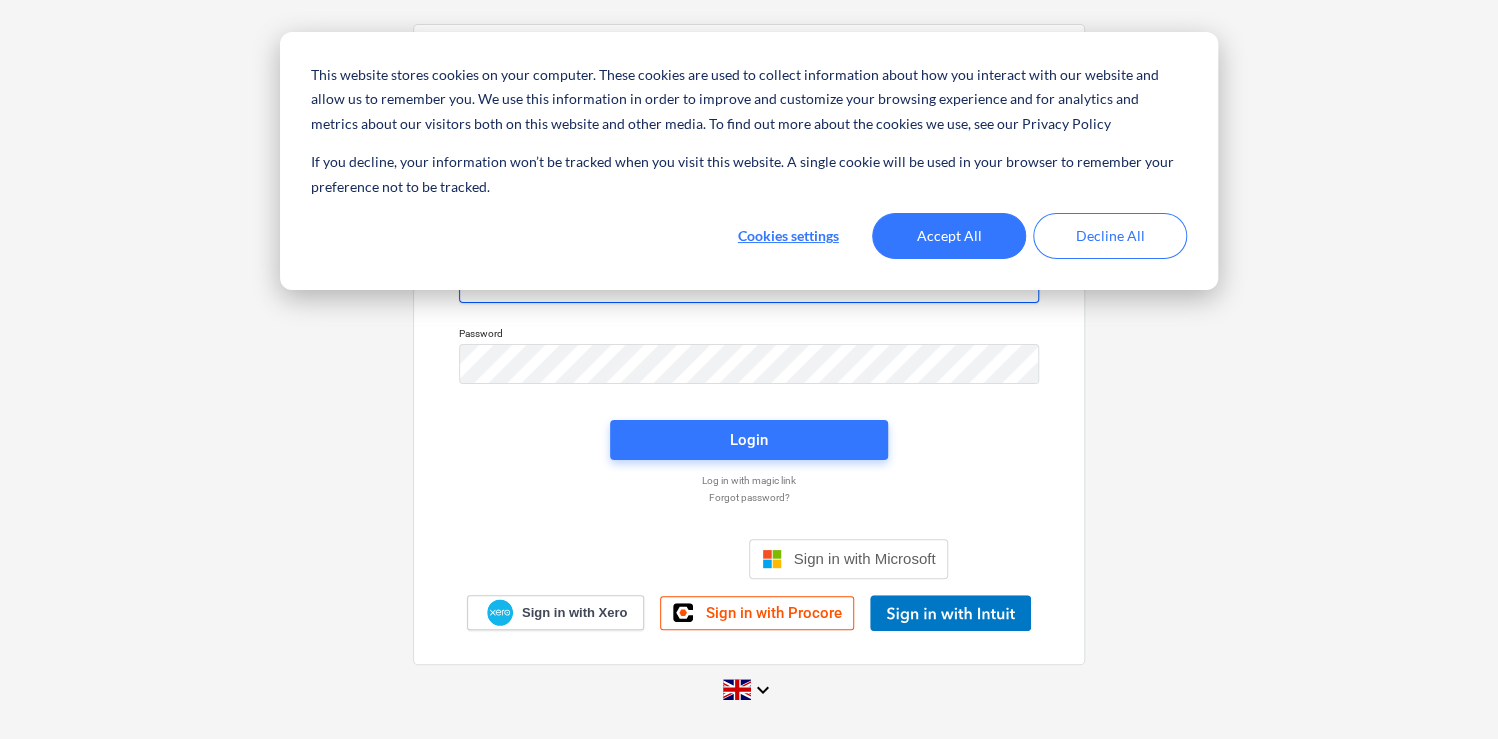 type on "[PERSON_NAME][EMAIL_ADDRESS][PERSON_NAME][DOMAIN_NAME]" 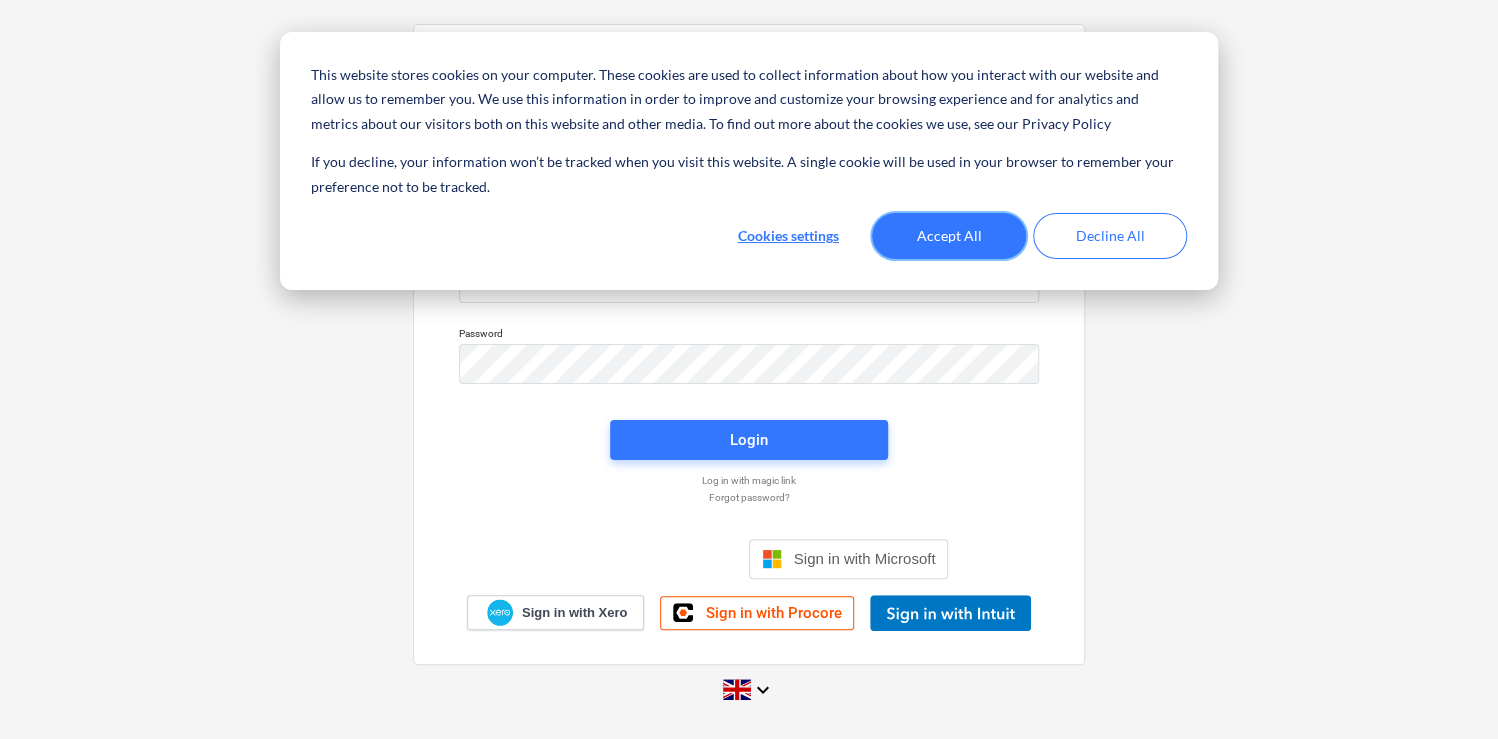 click on "Accept All" at bounding box center (949, 236) 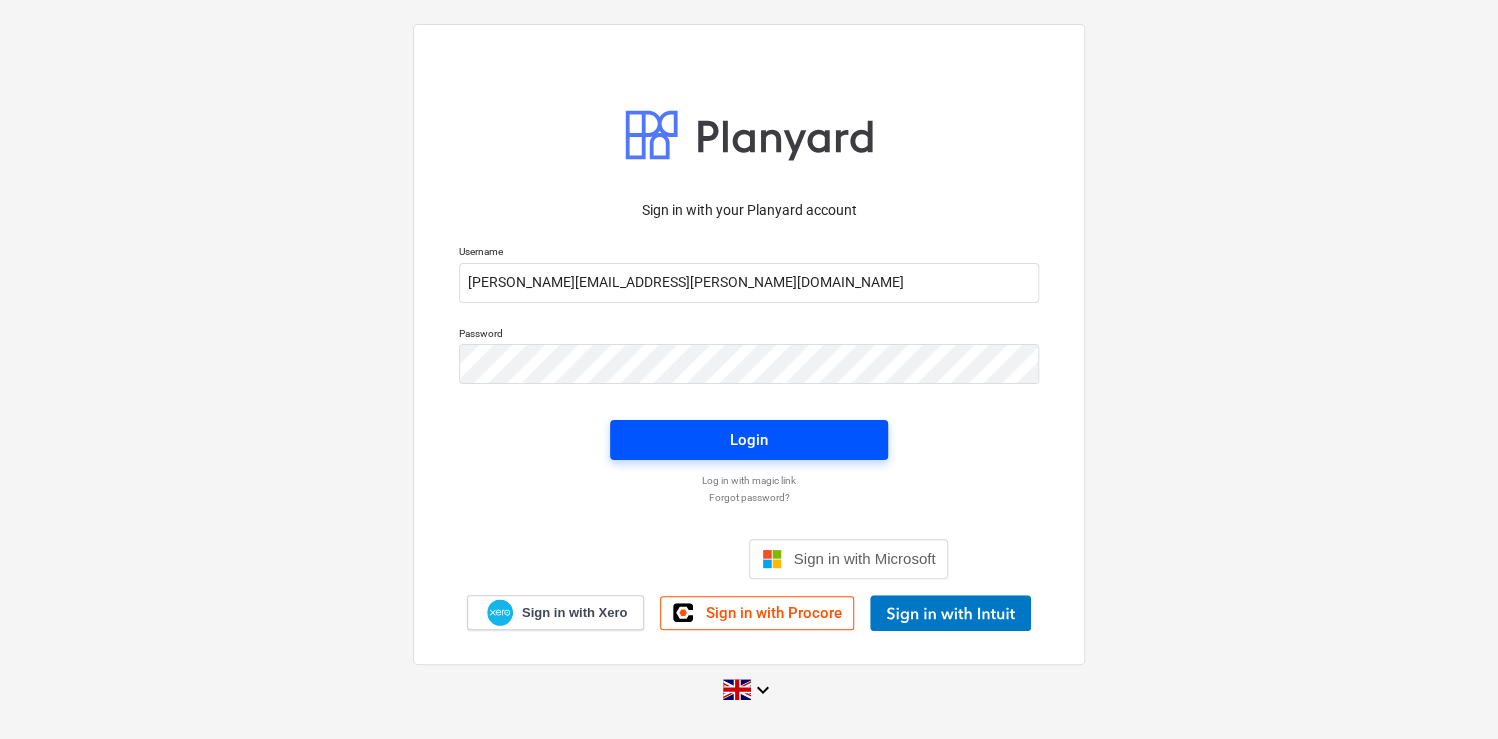 click on "Login" at bounding box center (749, 440) 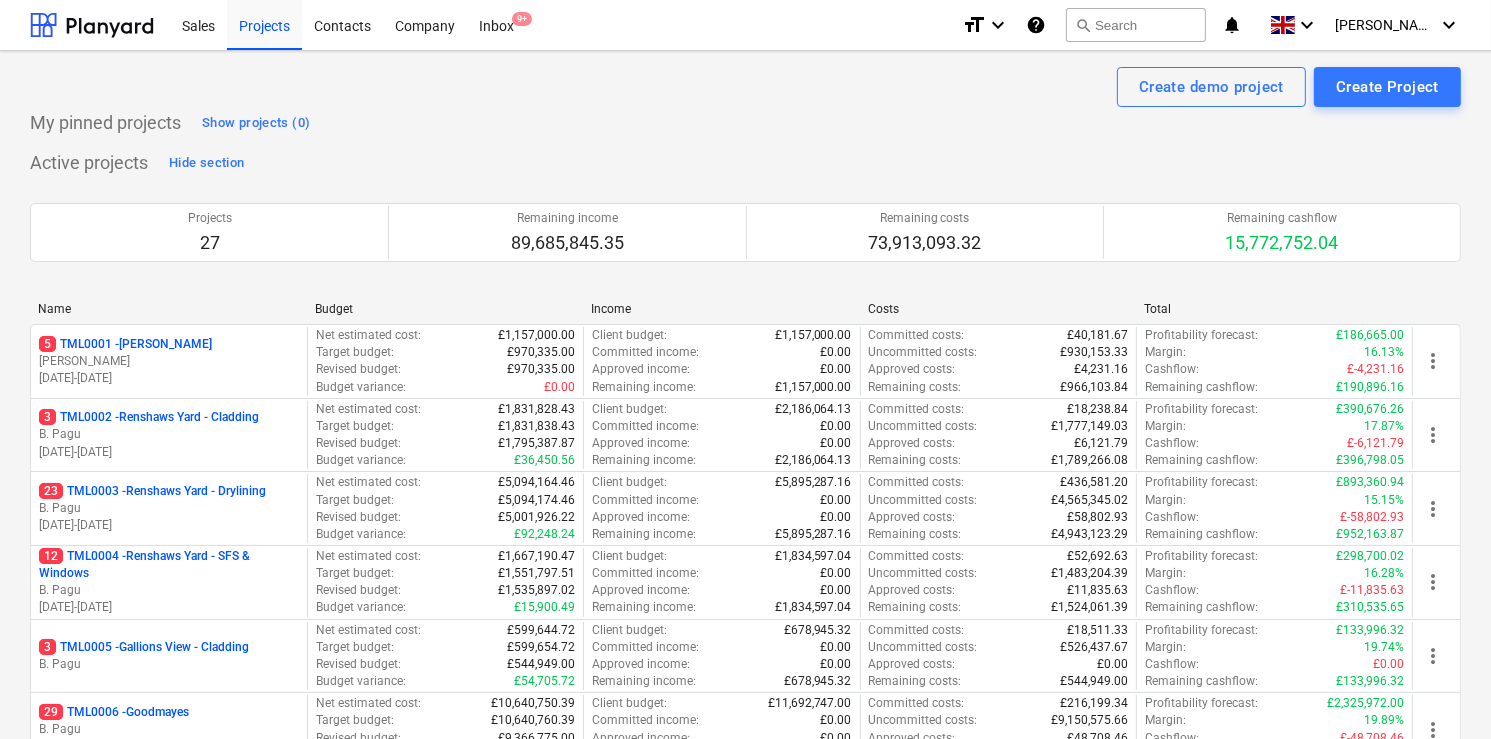 click on "My pinned projects Show projects (0)" at bounding box center [745, 123] 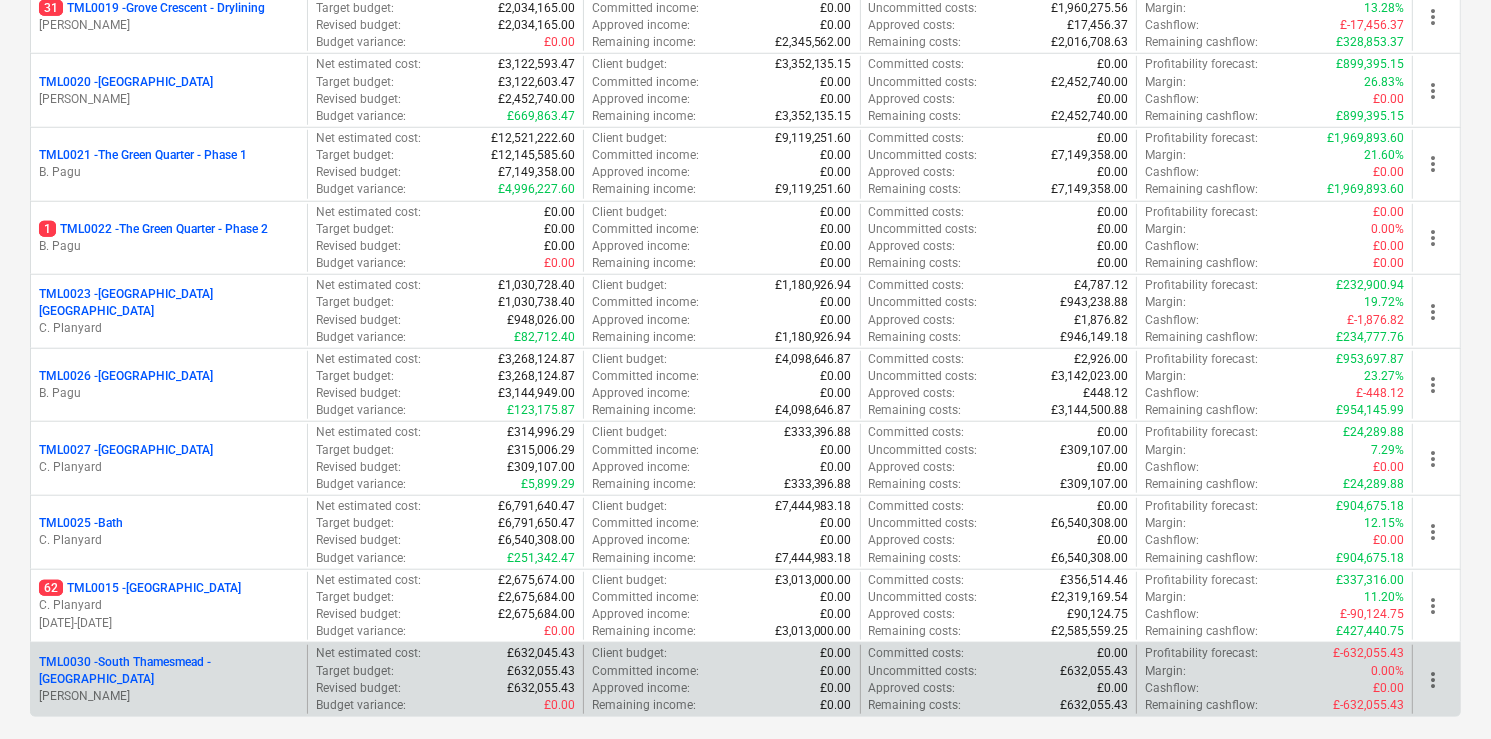 scroll, scrollTop: 1567, scrollLeft: 0, axis: vertical 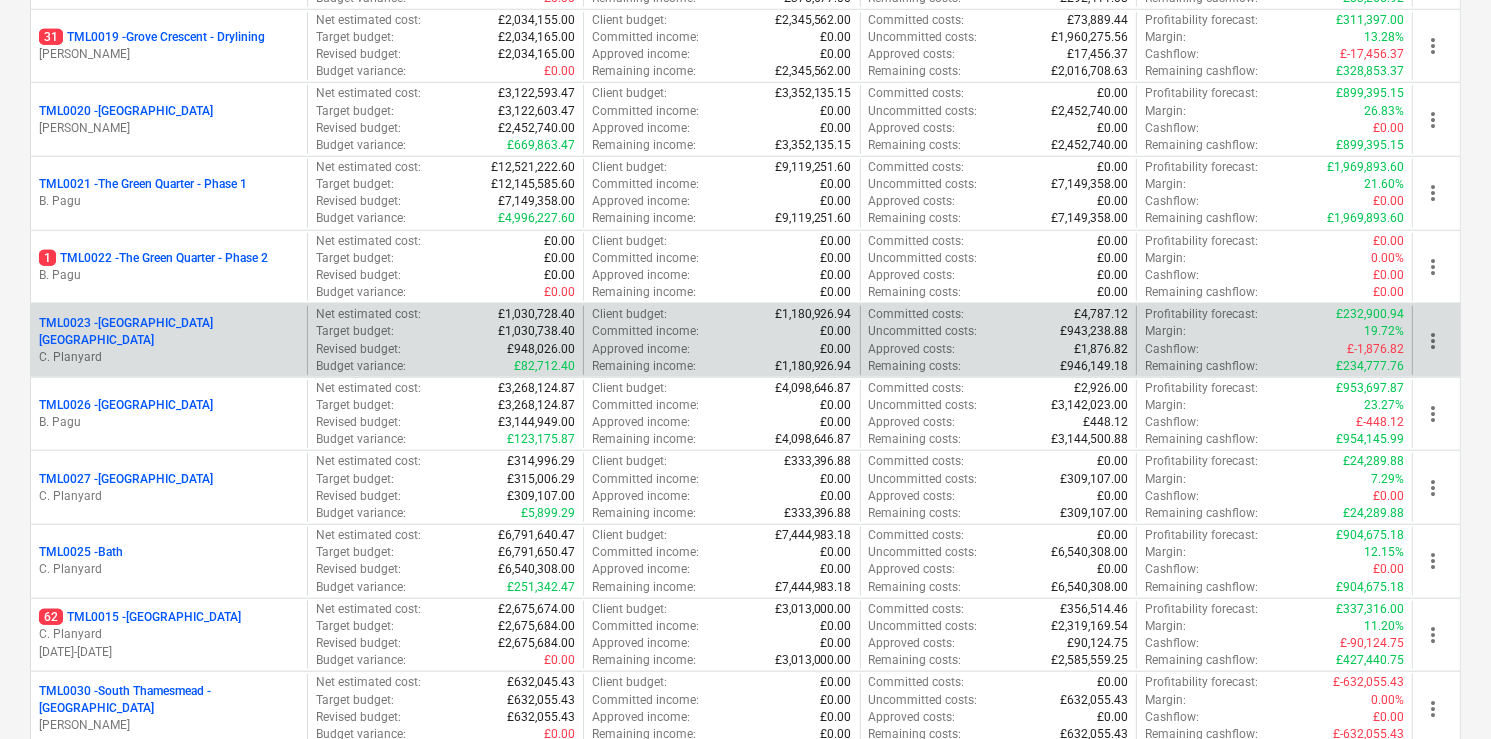 click on "TML0023 -  [GEOGRAPHIC_DATA] [GEOGRAPHIC_DATA]" at bounding box center [169, 332] 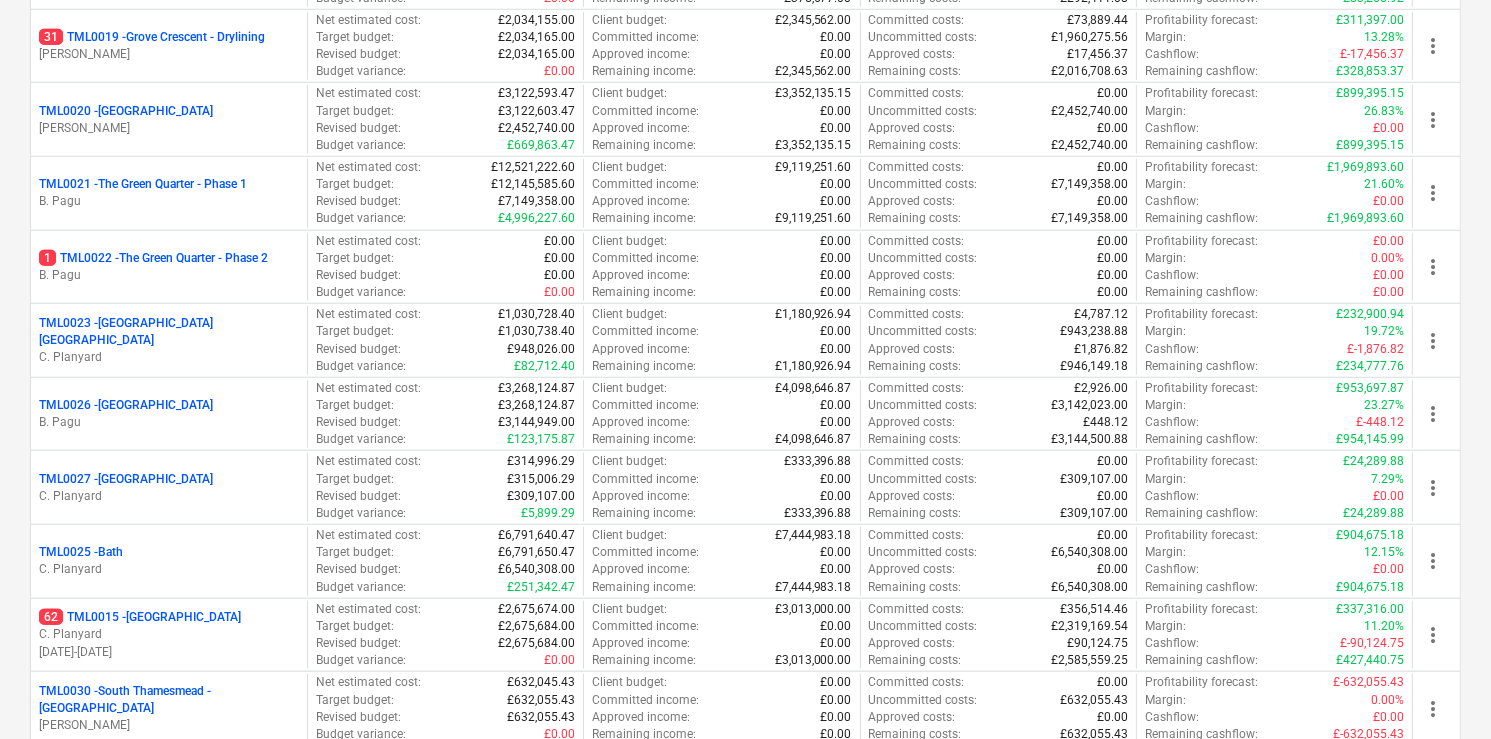 scroll, scrollTop: 0, scrollLeft: 0, axis: both 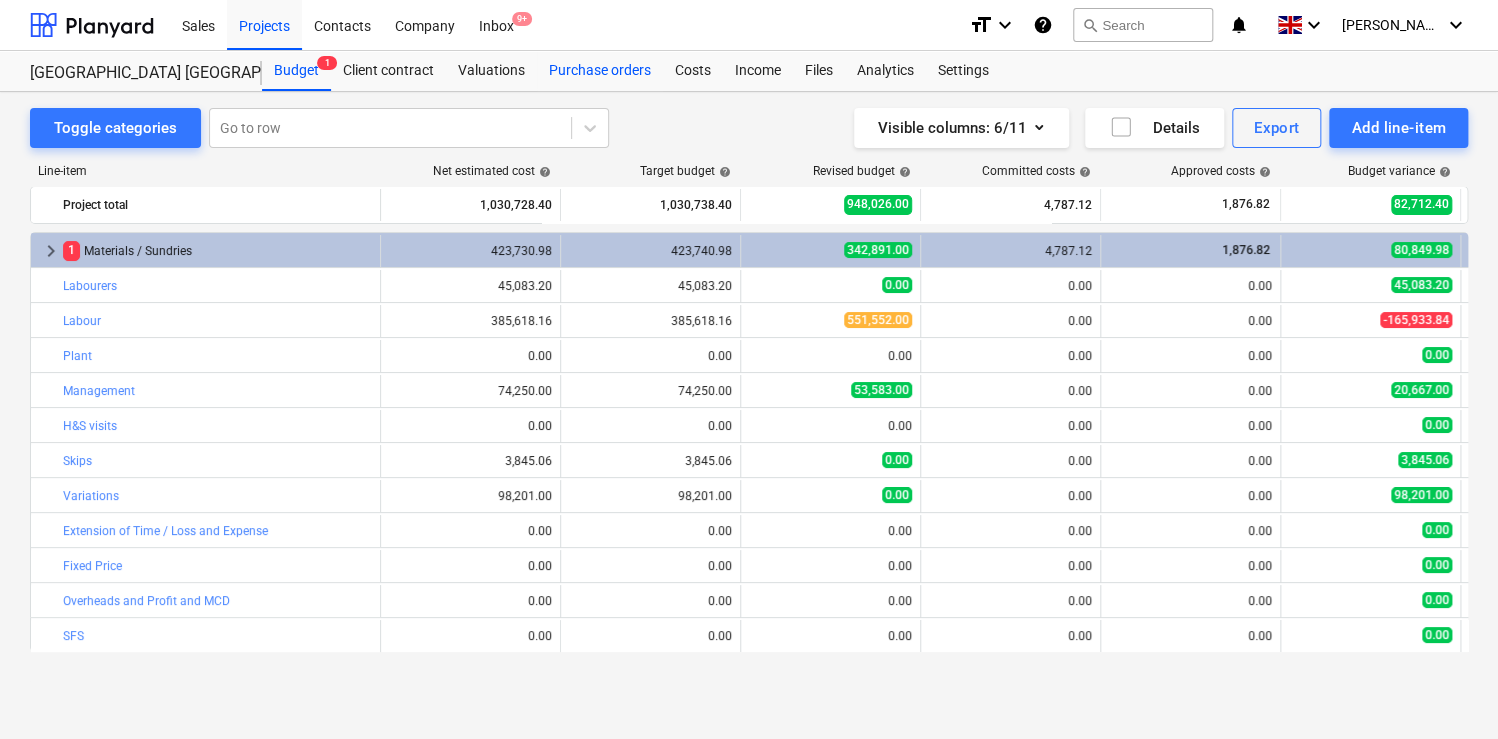 click on "Purchase orders" at bounding box center [600, 71] 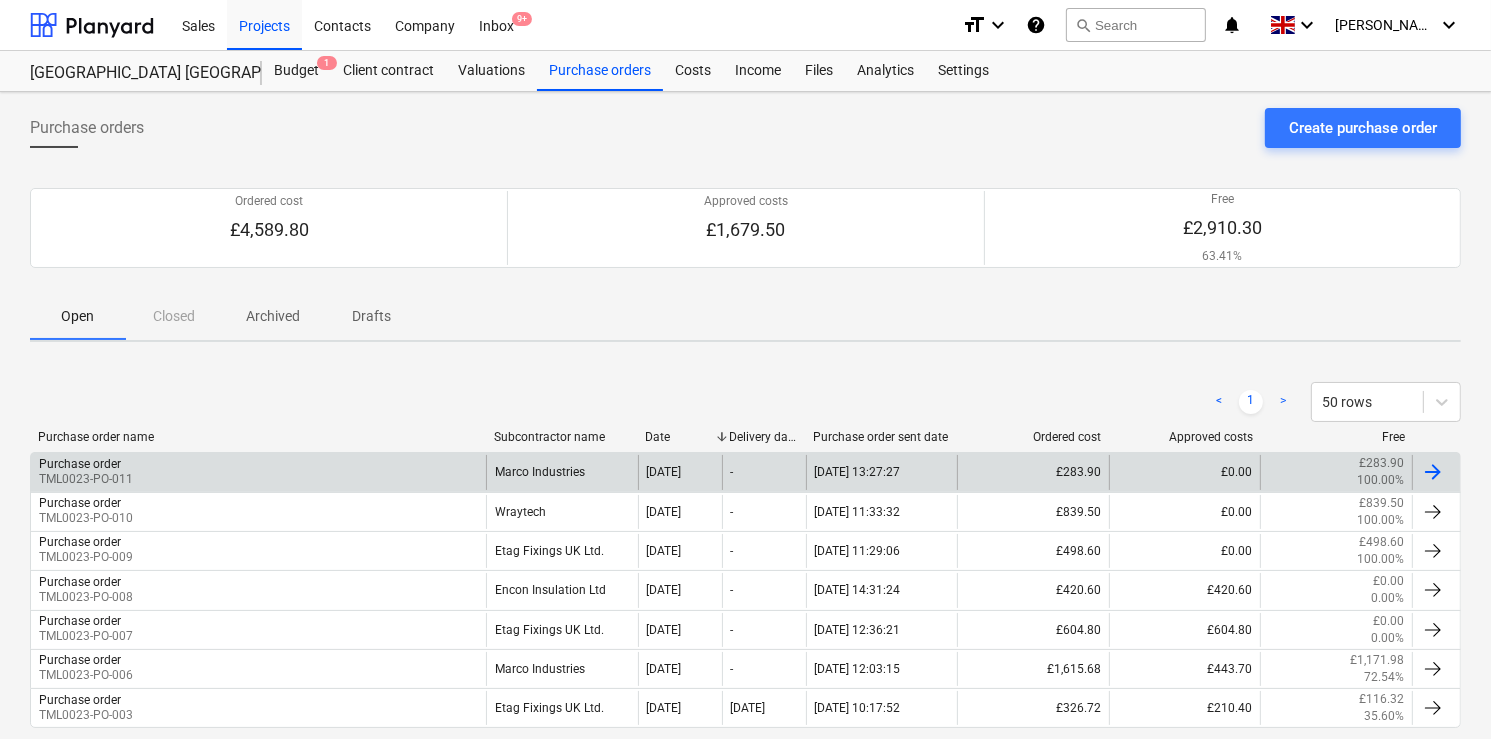 click on "Marco Industries" at bounding box center (562, 472) 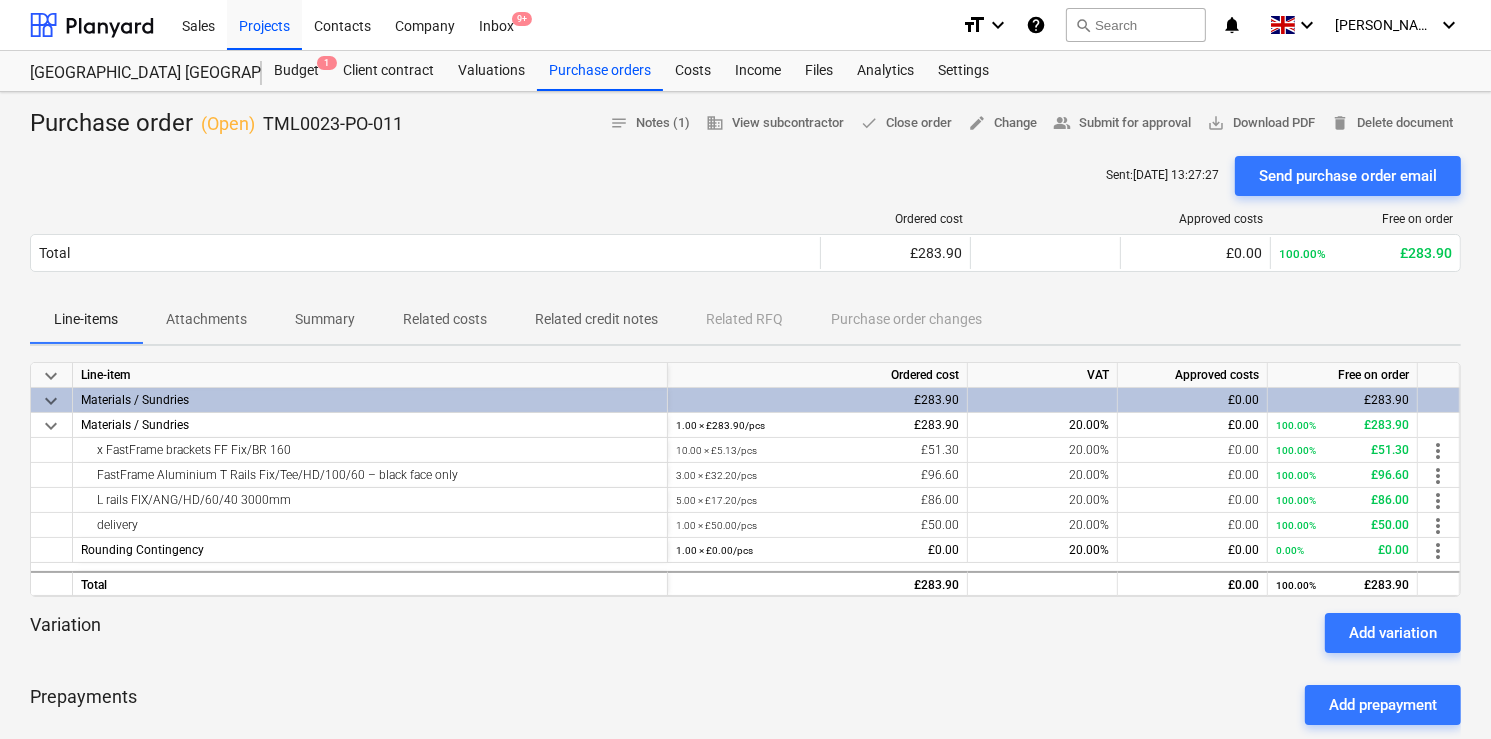 drag, startPoint x: 468, startPoint y: 655, endPoint x: 458, endPoint y: 650, distance: 11.18034 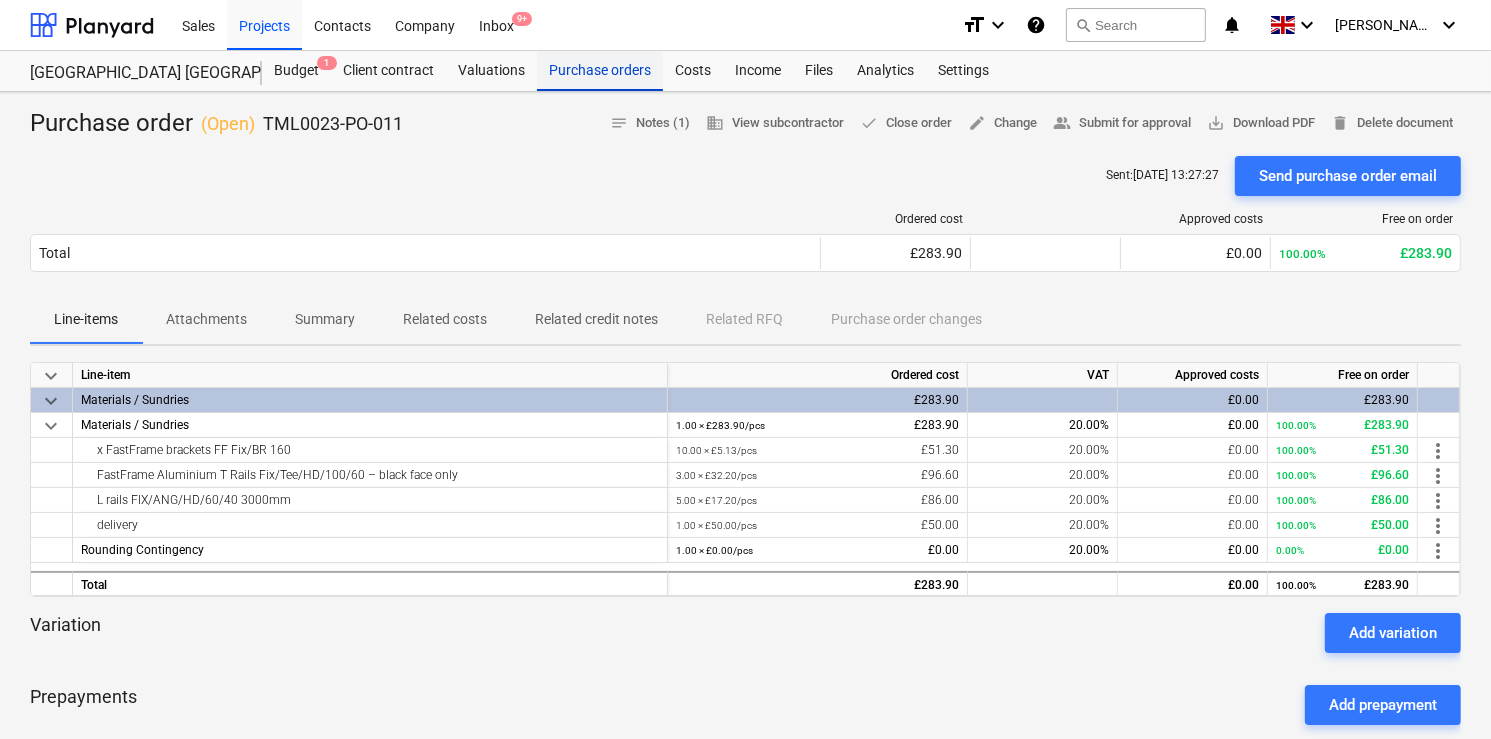click on "Purchase orders" at bounding box center [600, 71] 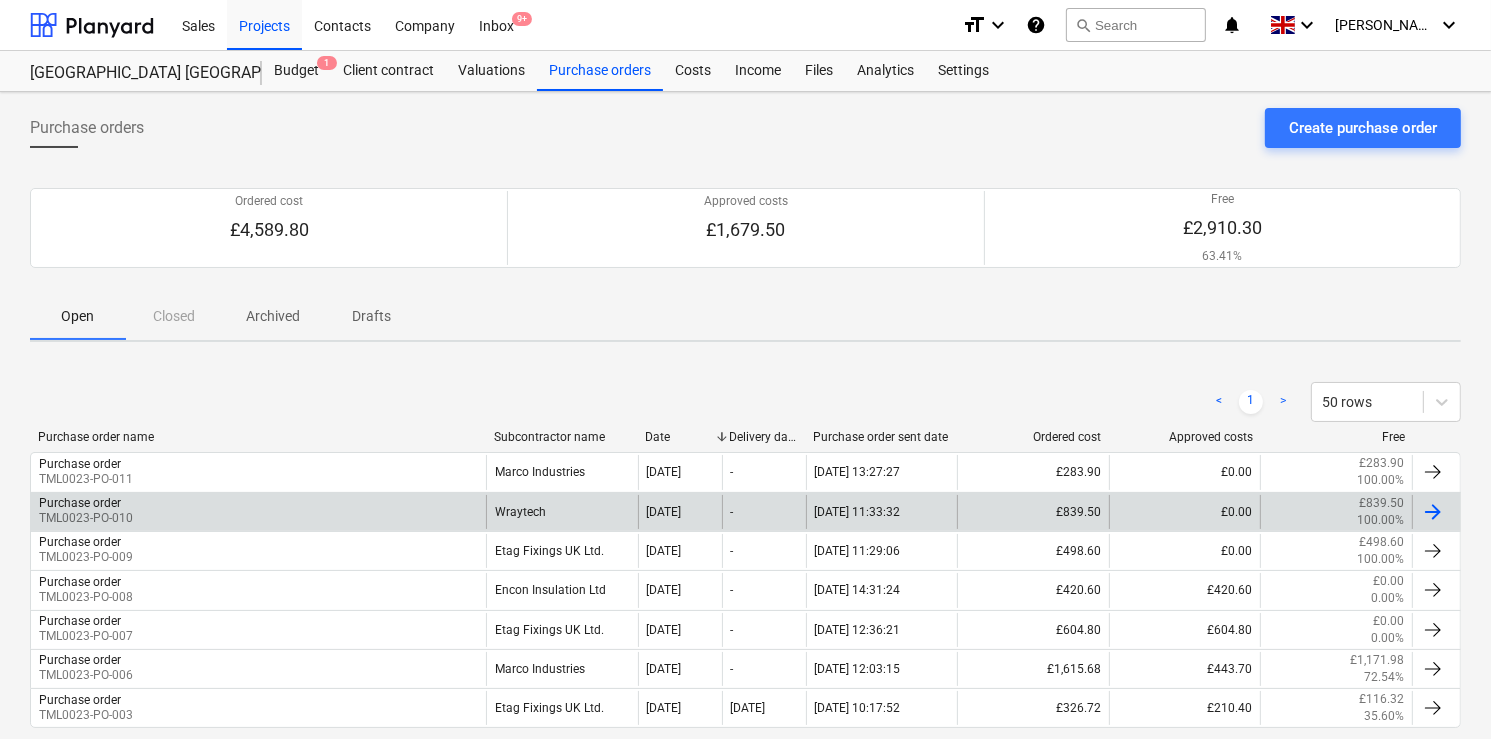 click on "Purchase order TML0023-PO-010" at bounding box center [258, 512] 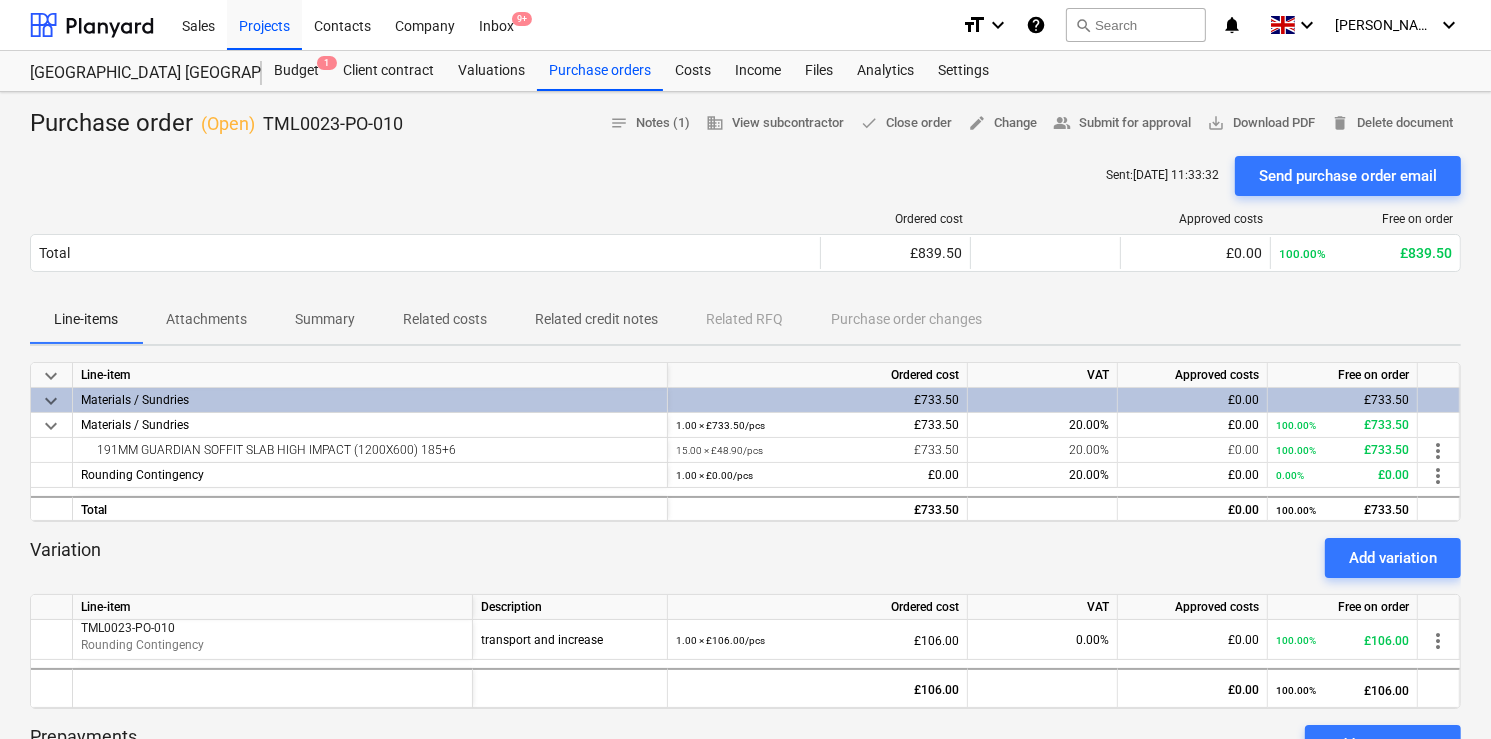 click at bounding box center (745, 530) 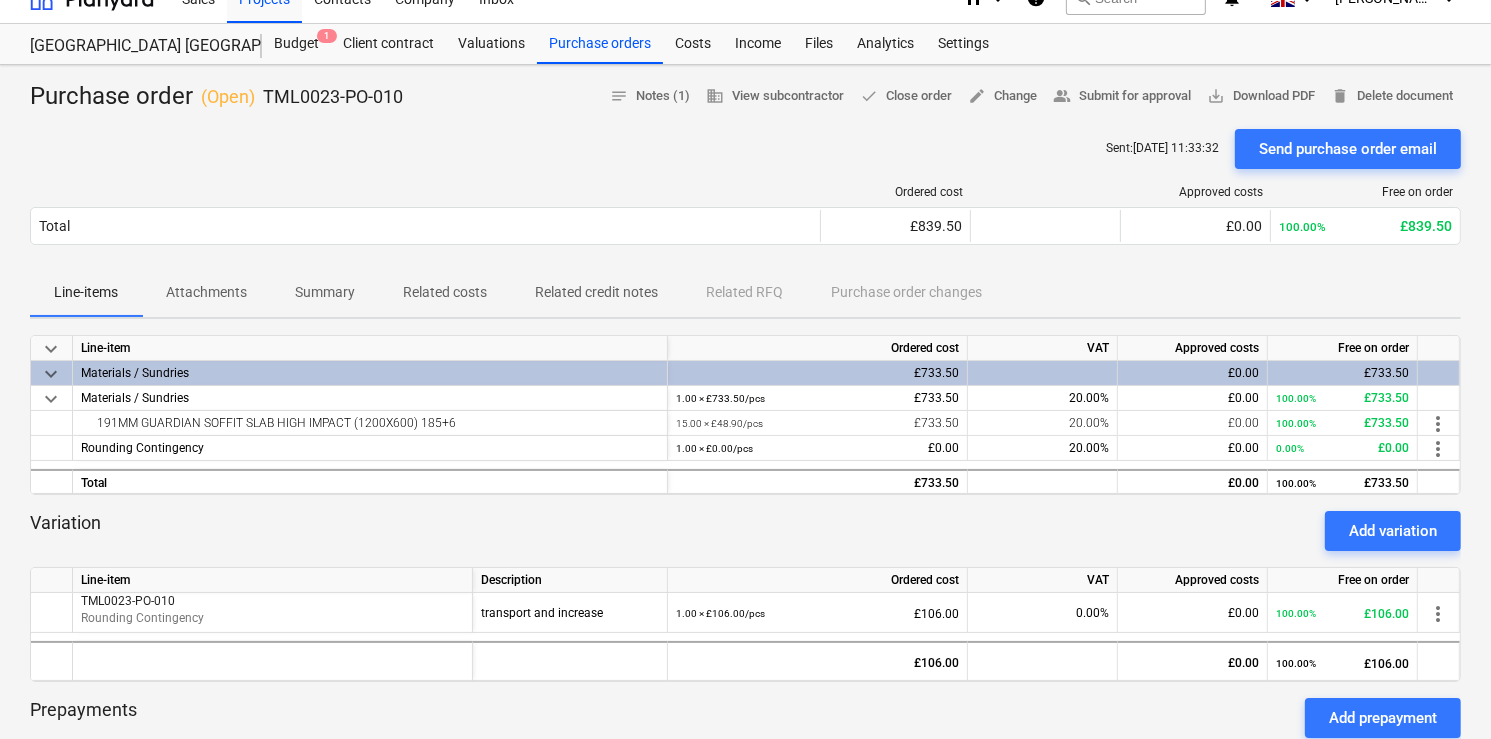 scroll, scrollTop: 0, scrollLeft: 0, axis: both 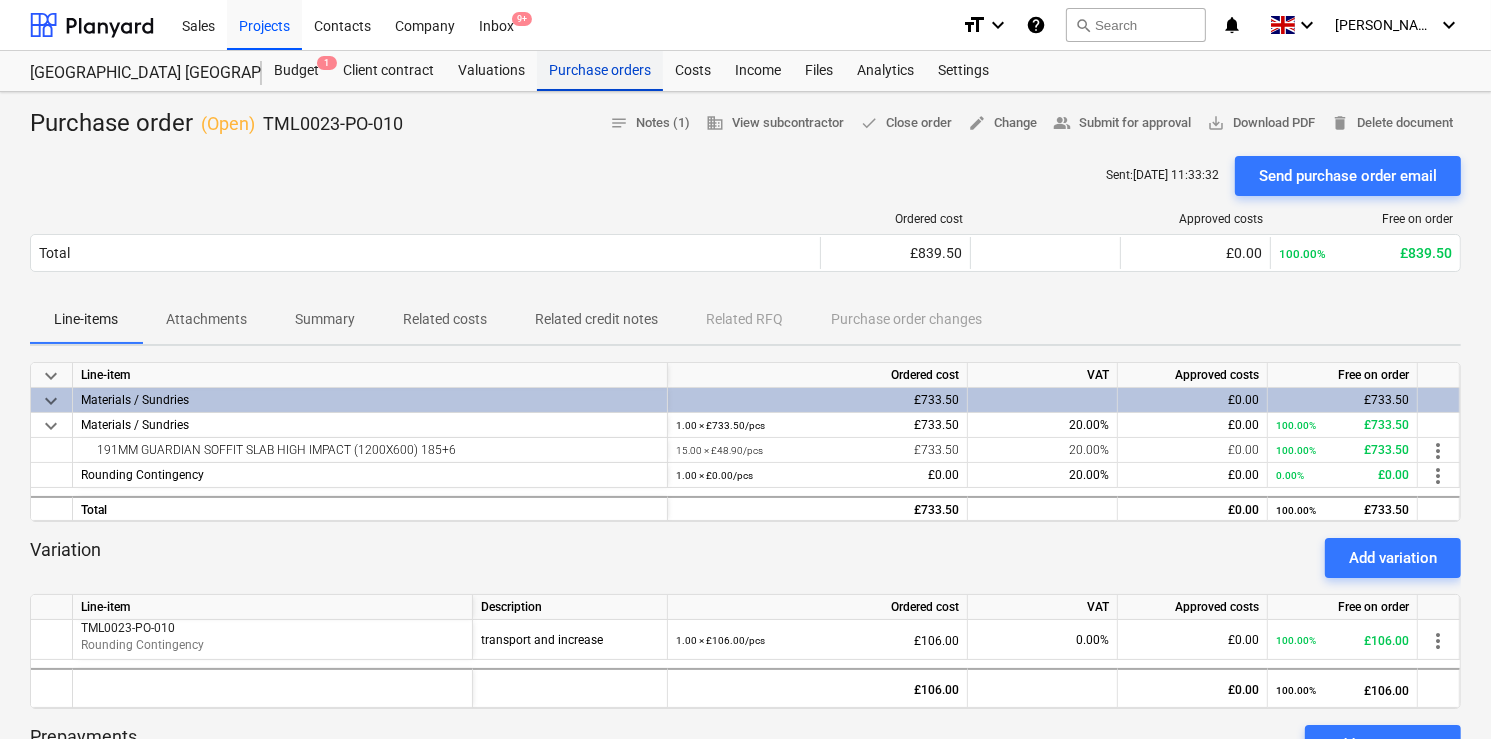 click on "Purchase orders" at bounding box center (600, 71) 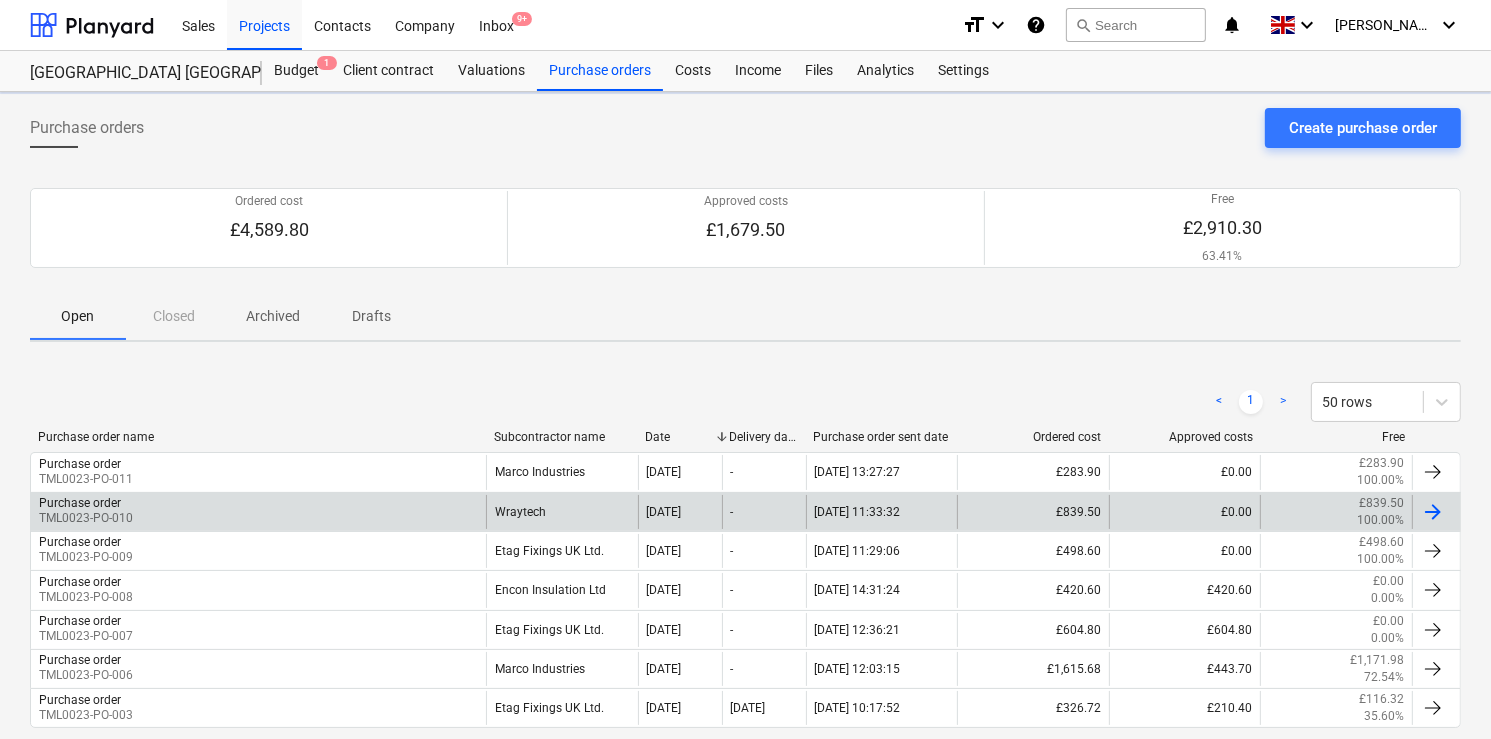 click on "Purchase order TML0023-PO-010" at bounding box center [258, 512] 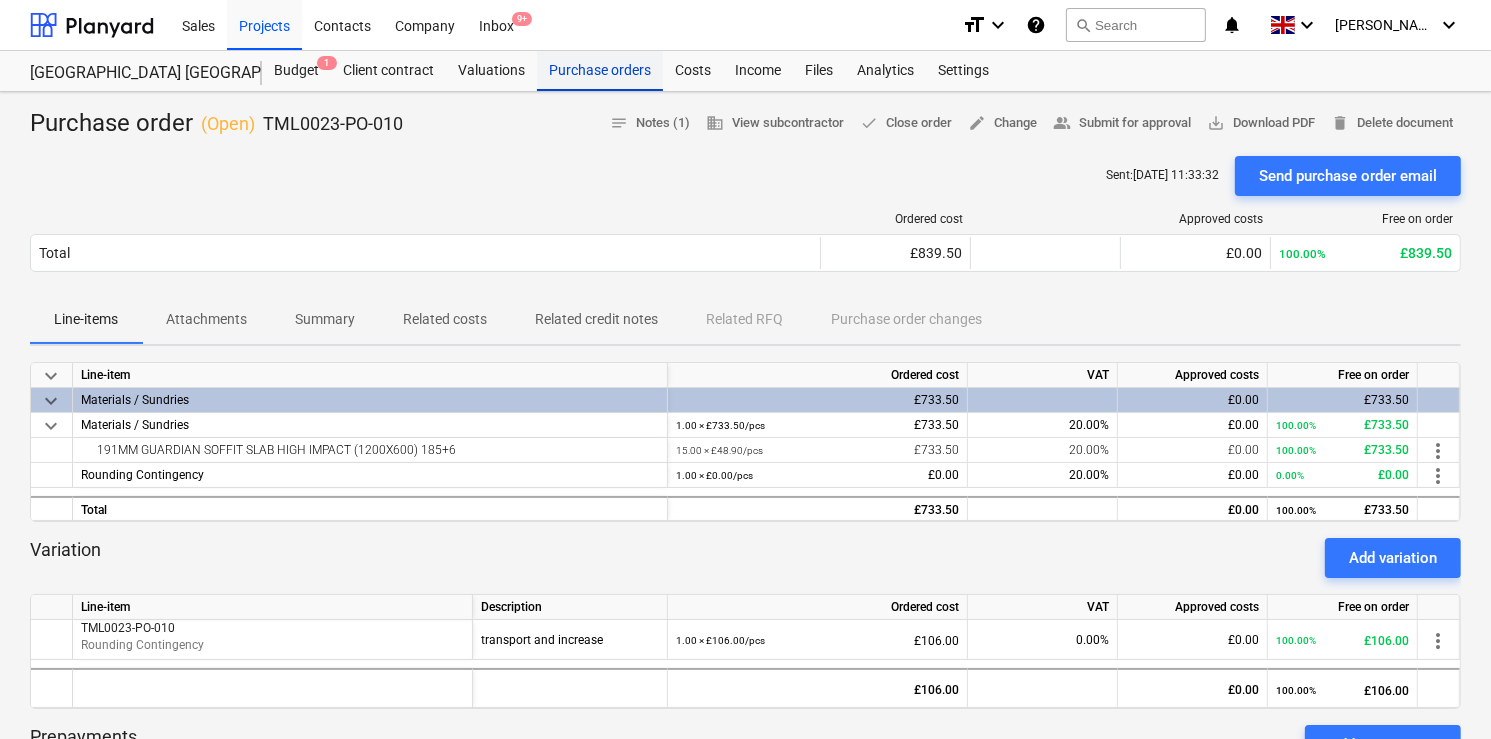 click on "Purchase orders" at bounding box center [600, 71] 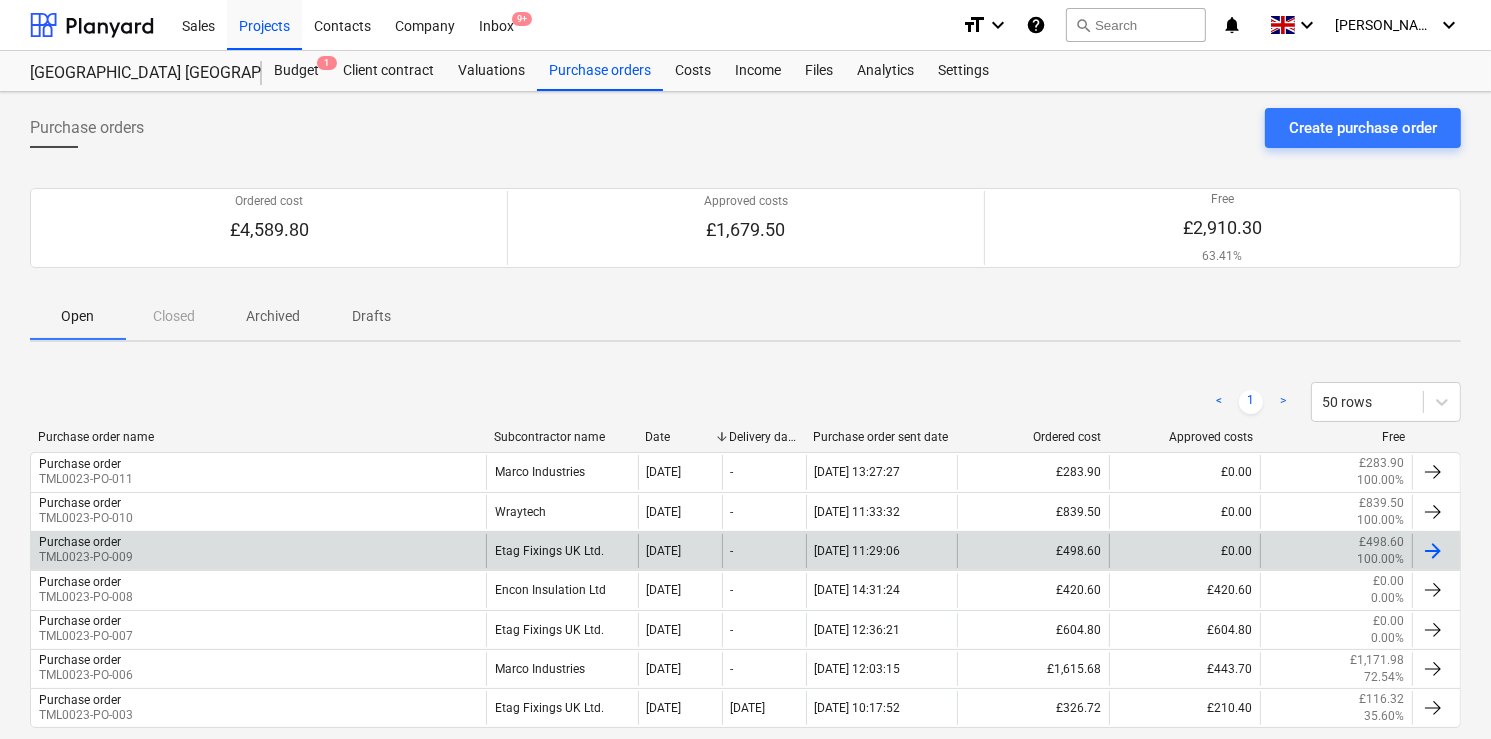 click on "Purchase order TML0023-PO-009" at bounding box center (258, 551) 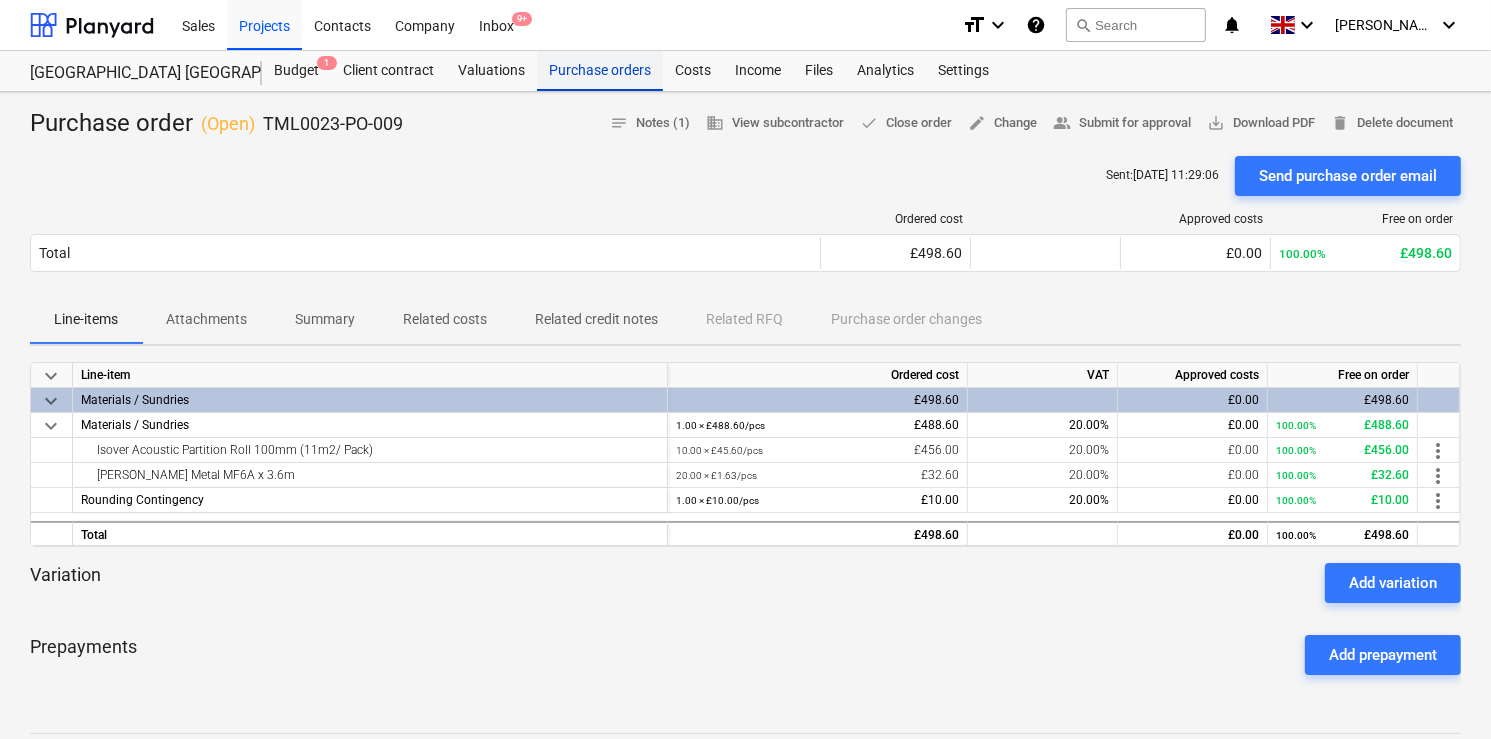 click on "Purchase orders" at bounding box center (600, 71) 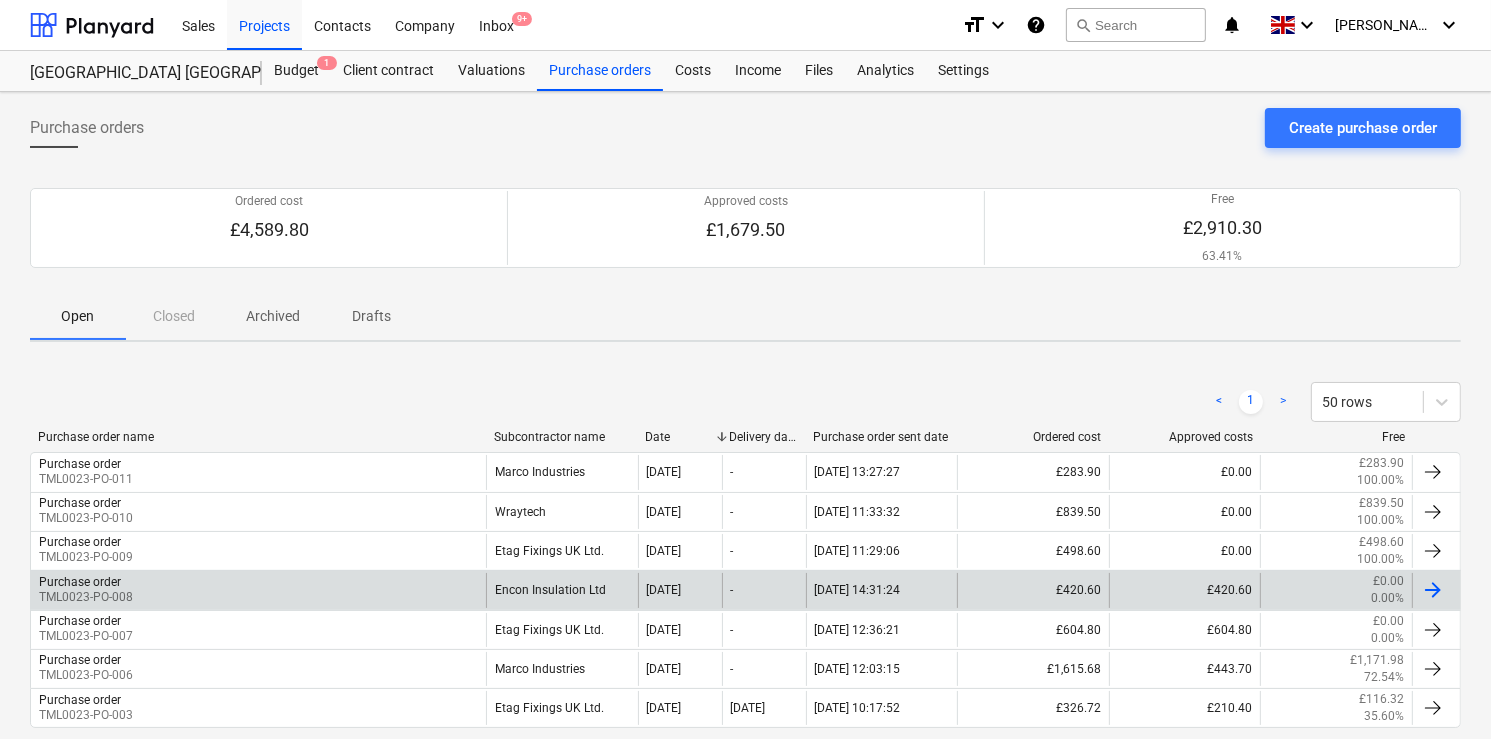 scroll, scrollTop: 80, scrollLeft: 0, axis: vertical 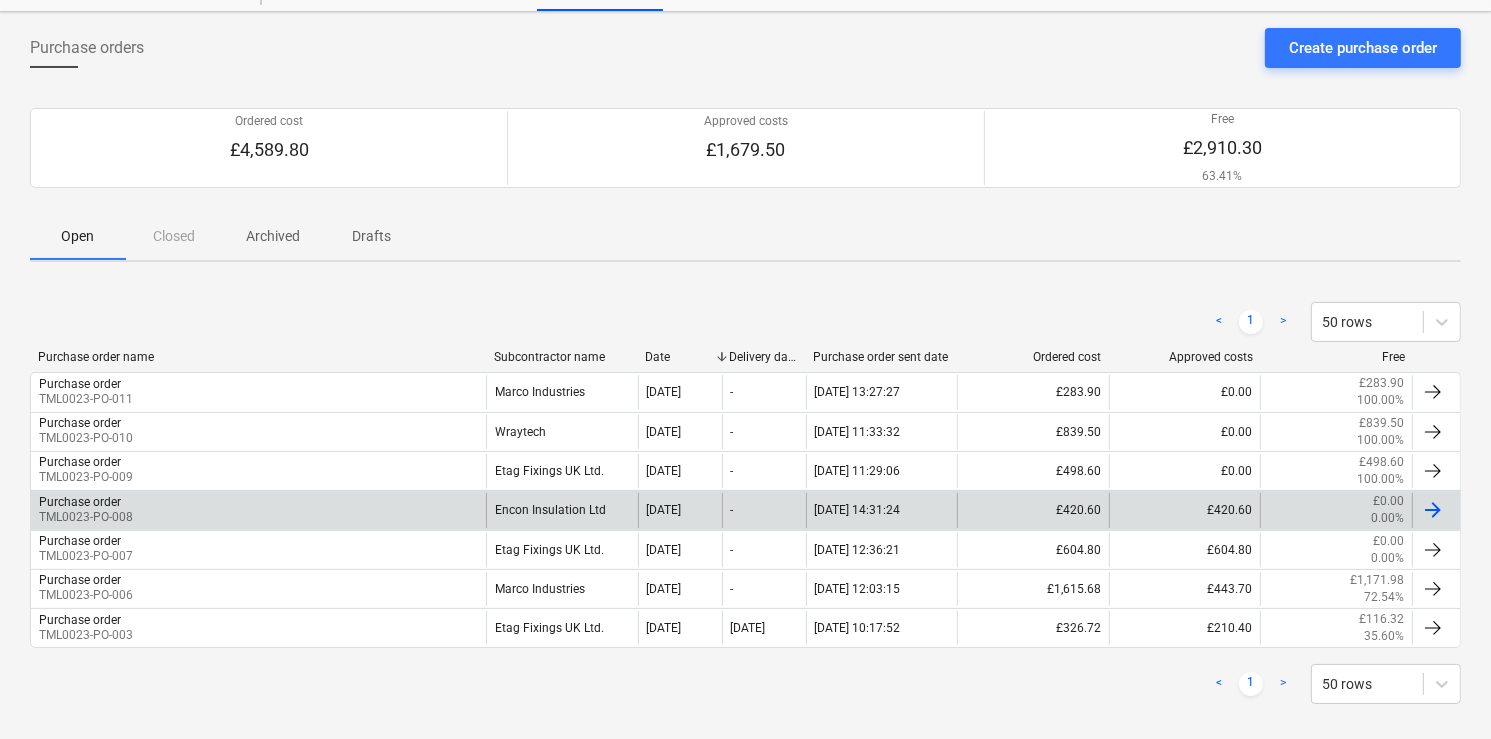 click on "TML0023-PO-008" at bounding box center [86, 517] 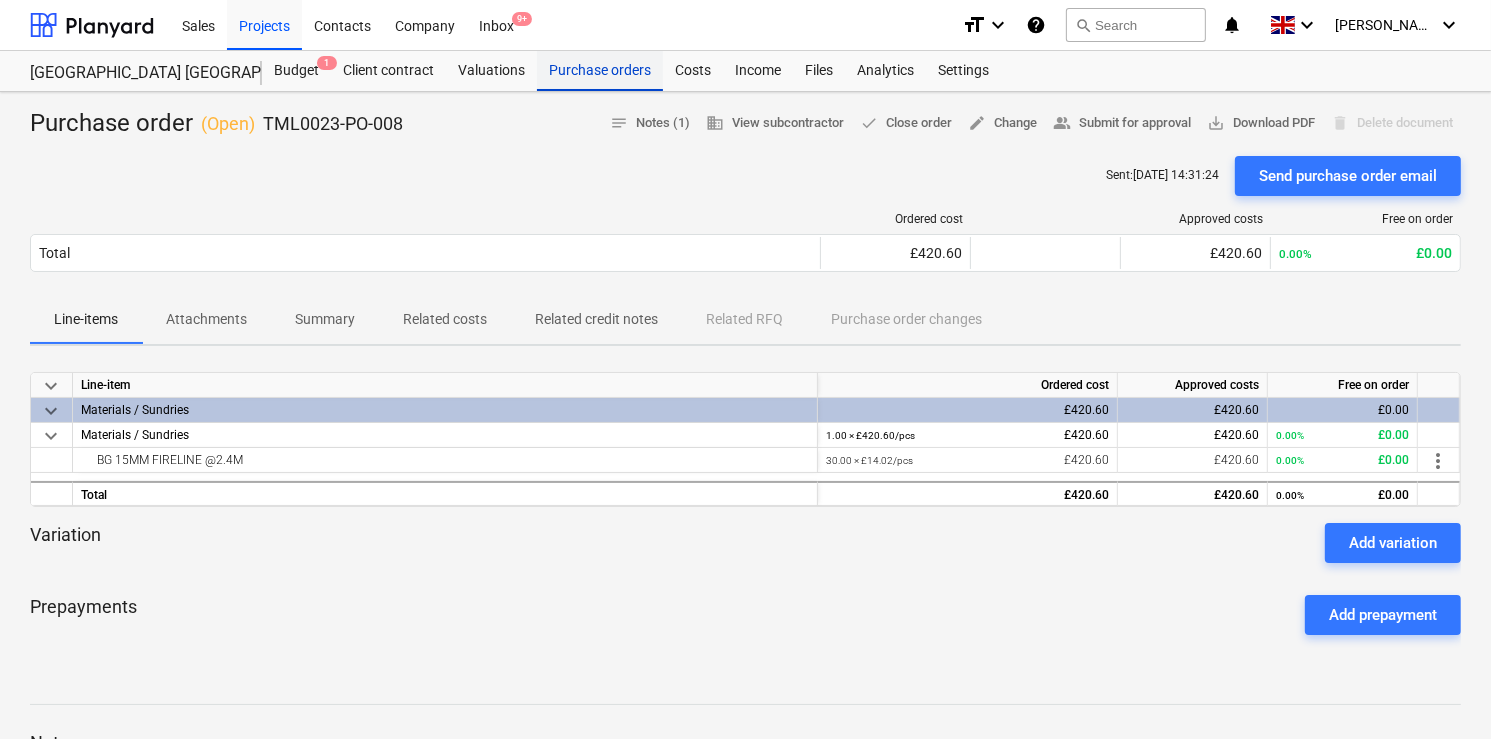 click on "Purchase orders" at bounding box center (600, 71) 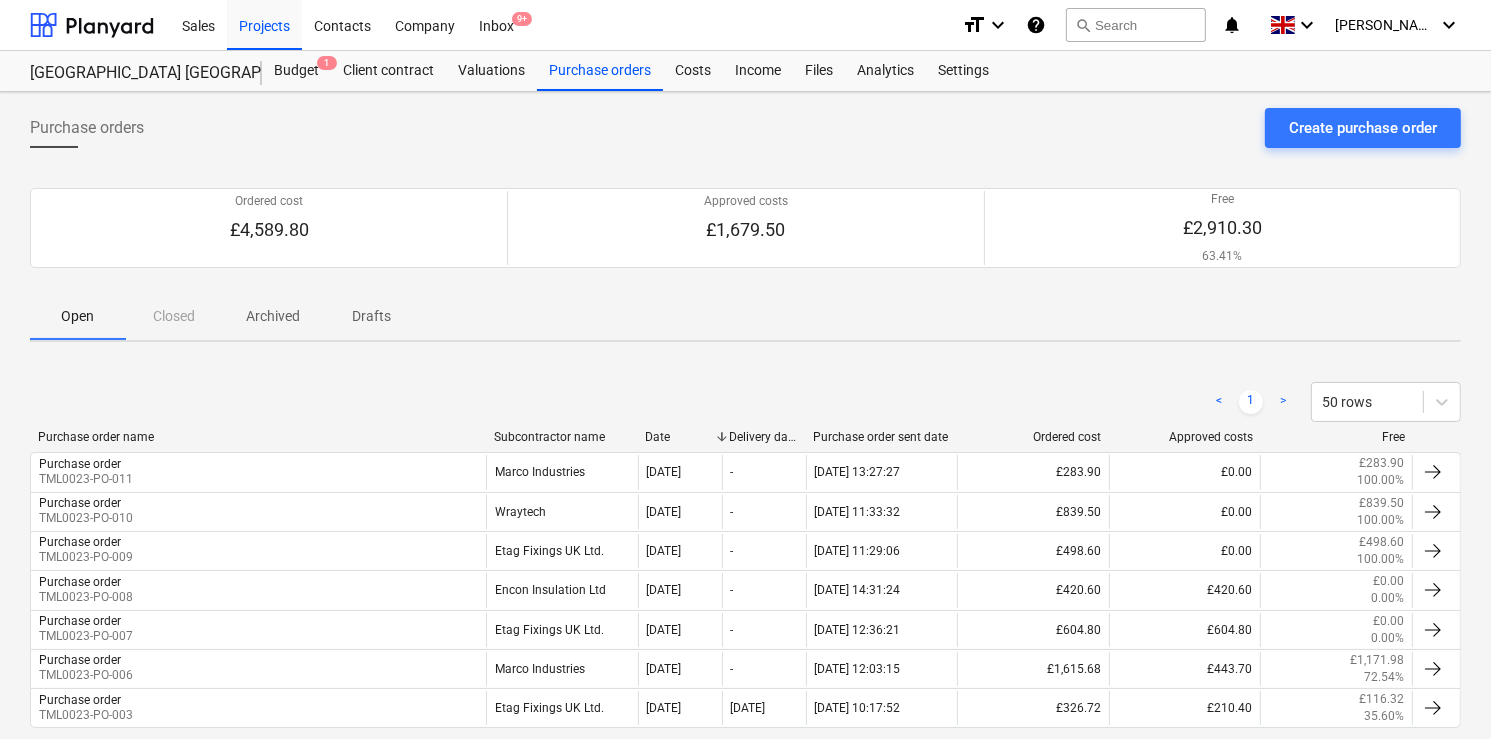 click on "< 1 > 50 rows Purchase order name Subcontractor name Date Delivery date Purchase order sent date Ordered cost Approved costs Free Purchase order TML0023-PO-011 Marco Industries [DATE] - [DATE] 13:27:27 £283.90 £0.00 £283.90 100.00% Purchase order TML0023-PO-010 Wraytech [DATE] - [DATE] 11:33:32 £839.50 £0.00 £839.50 100.00% Purchase order TML0023-PO-009 Etag Fixings UK Ltd. [DATE] - [DATE] 11:29:06 £498.60 £0.00 £498.60 100.00% Purchase order TML0023-PO-008 Encon Insulation Ltd 16 Jun 2025 - [DATE] 14:31:24 £420.60 £420.60 £0.00 0.00% Purchase order TML0023-PO-007 Etag Fixings UK Ltd. 10 Jun 2025 - [DATE] 12:36:21 £604.80 £604.80 £0.00 0.00% Purchase order TML0023-PO-006 Marco Industries 10 Jun 2025 - [DATE] 12:03:15 £1,615.68 £443.70 £1,171.98 72.54% Purchase order TML0023-PO-003 Etag Fixings UK Ltd. [DATE] 04 Jun 2025 [DATE] 10:17:52 £326.72 £210.40 £116.32 35.60% < 1 > 50 rows Please wait" at bounding box center [745, 583] 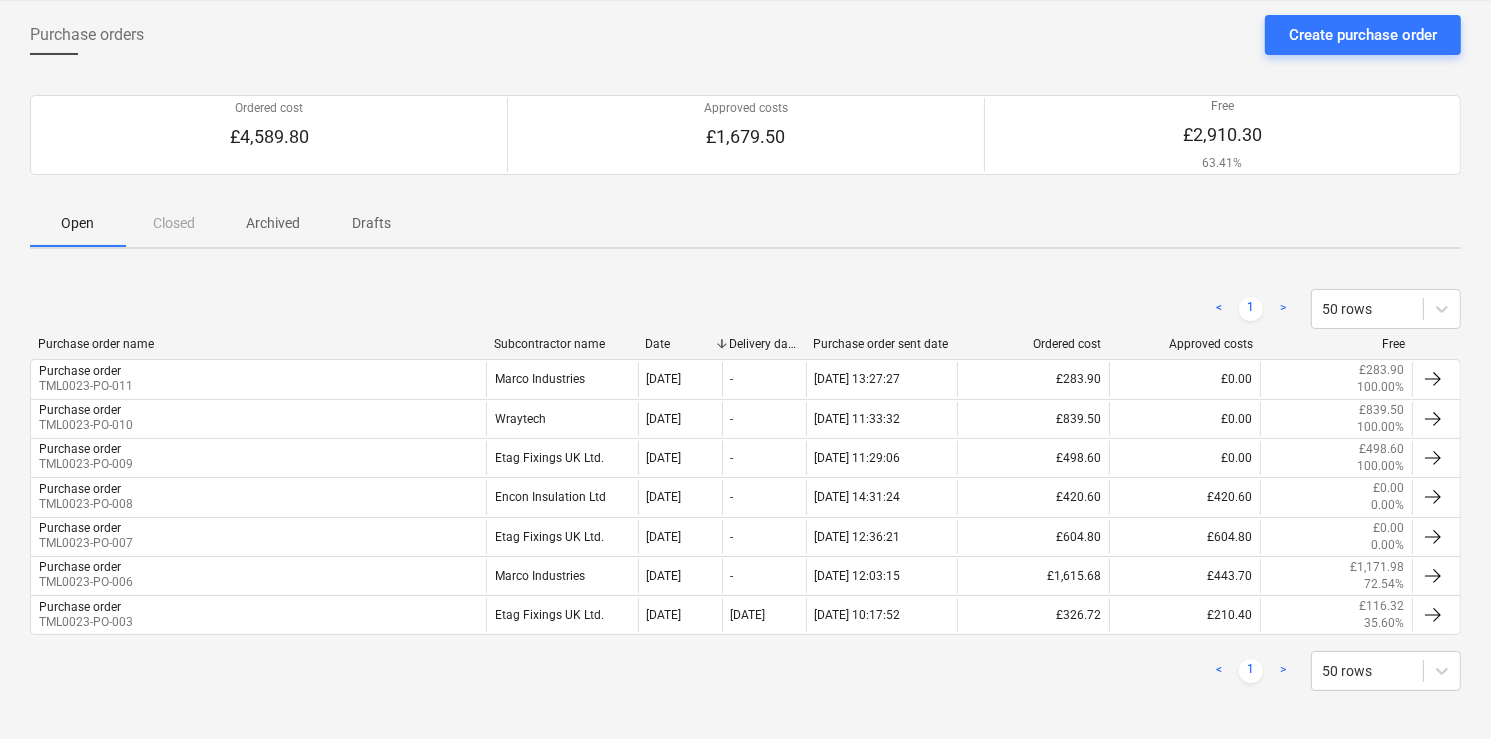 scroll, scrollTop: 0, scrollLeft: 0, axis: both 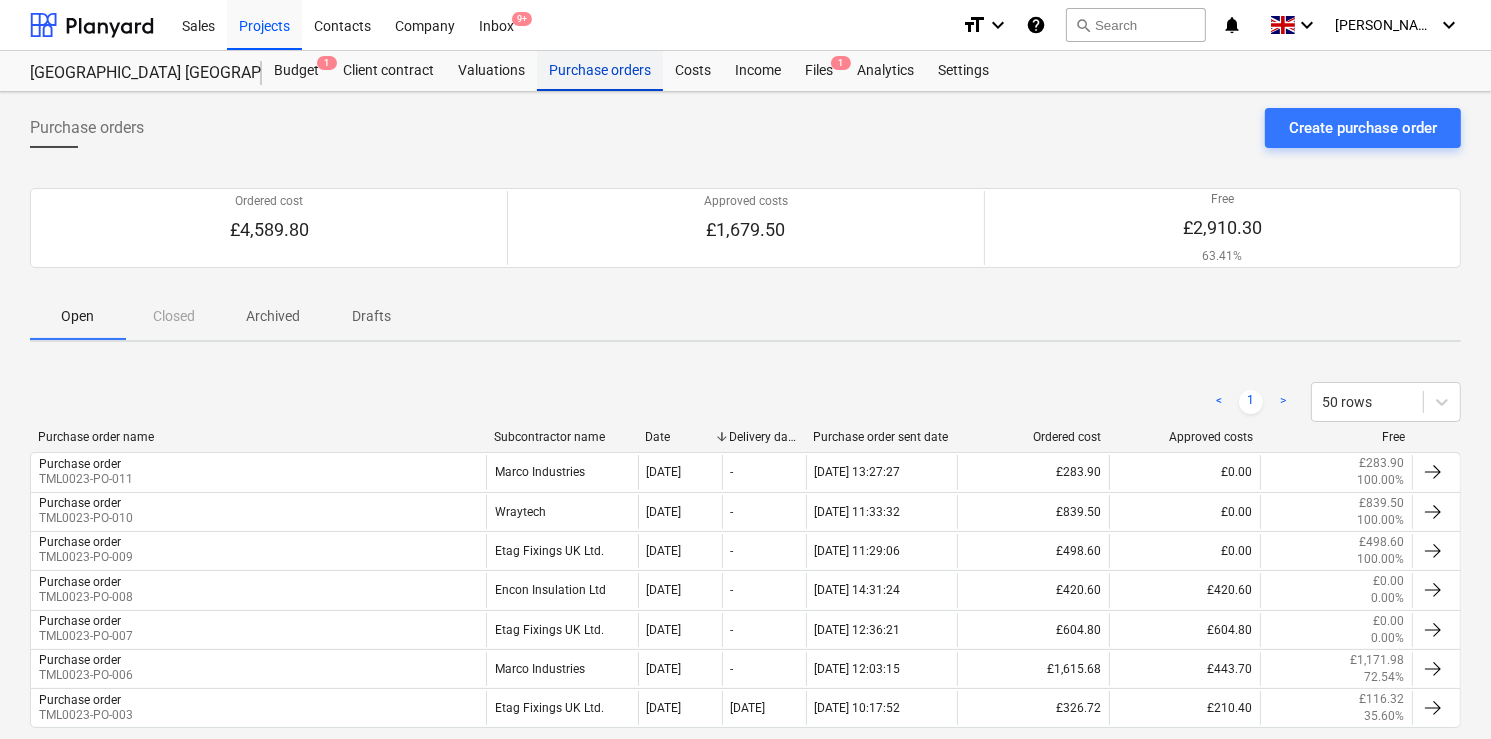 click on "Purchase orders" at bounding box center (600, 71) 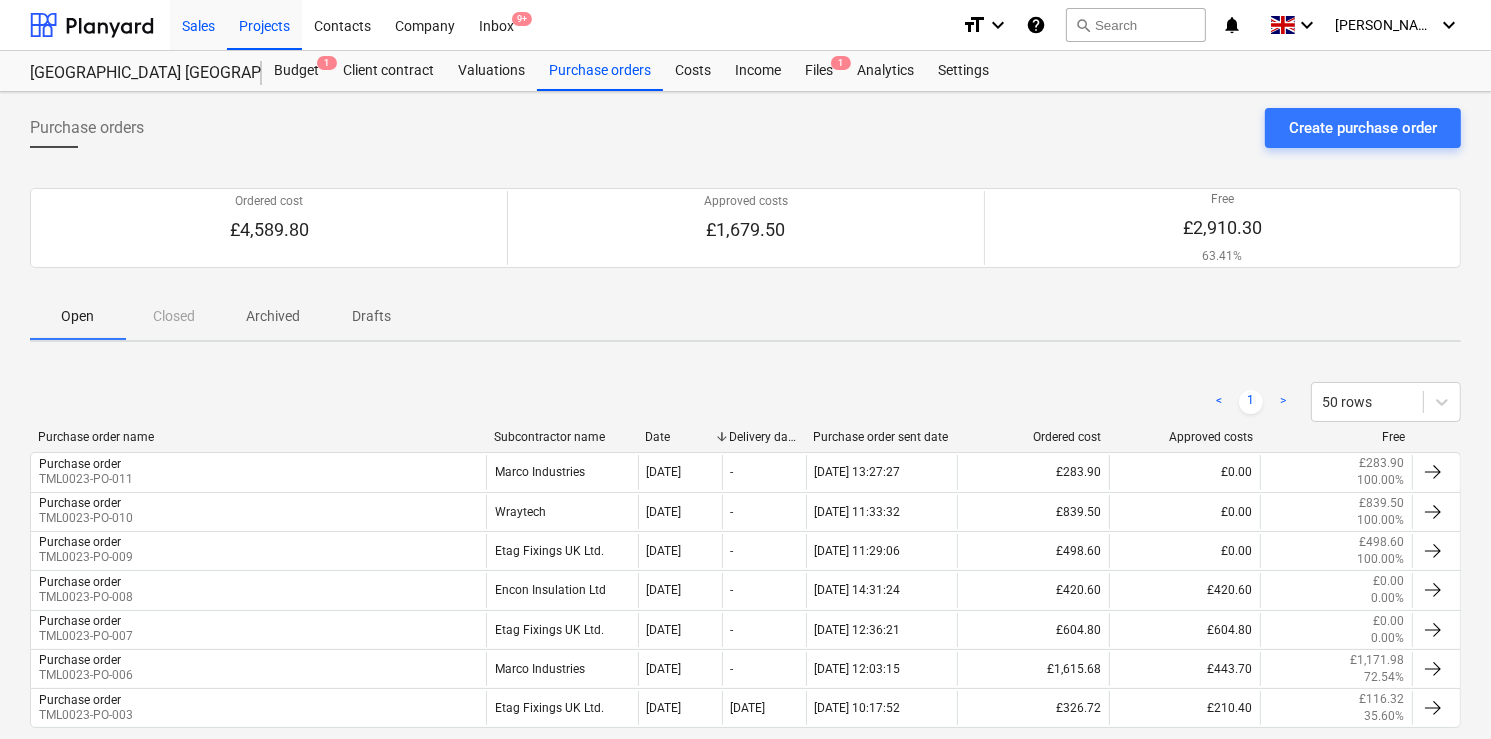 click on "Sales" at bounding box center (198, 24) 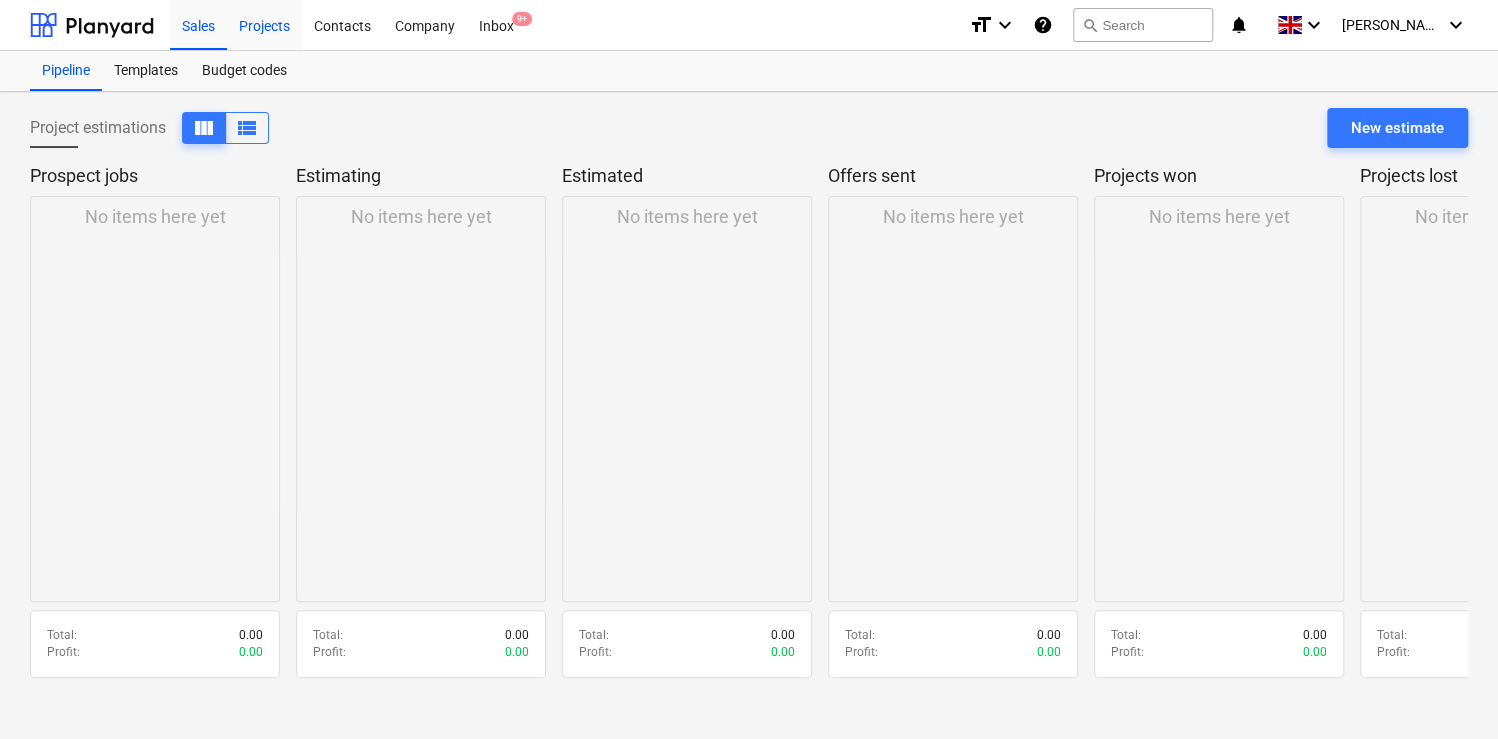 click on "Projects" at bounding box center (264, 24) 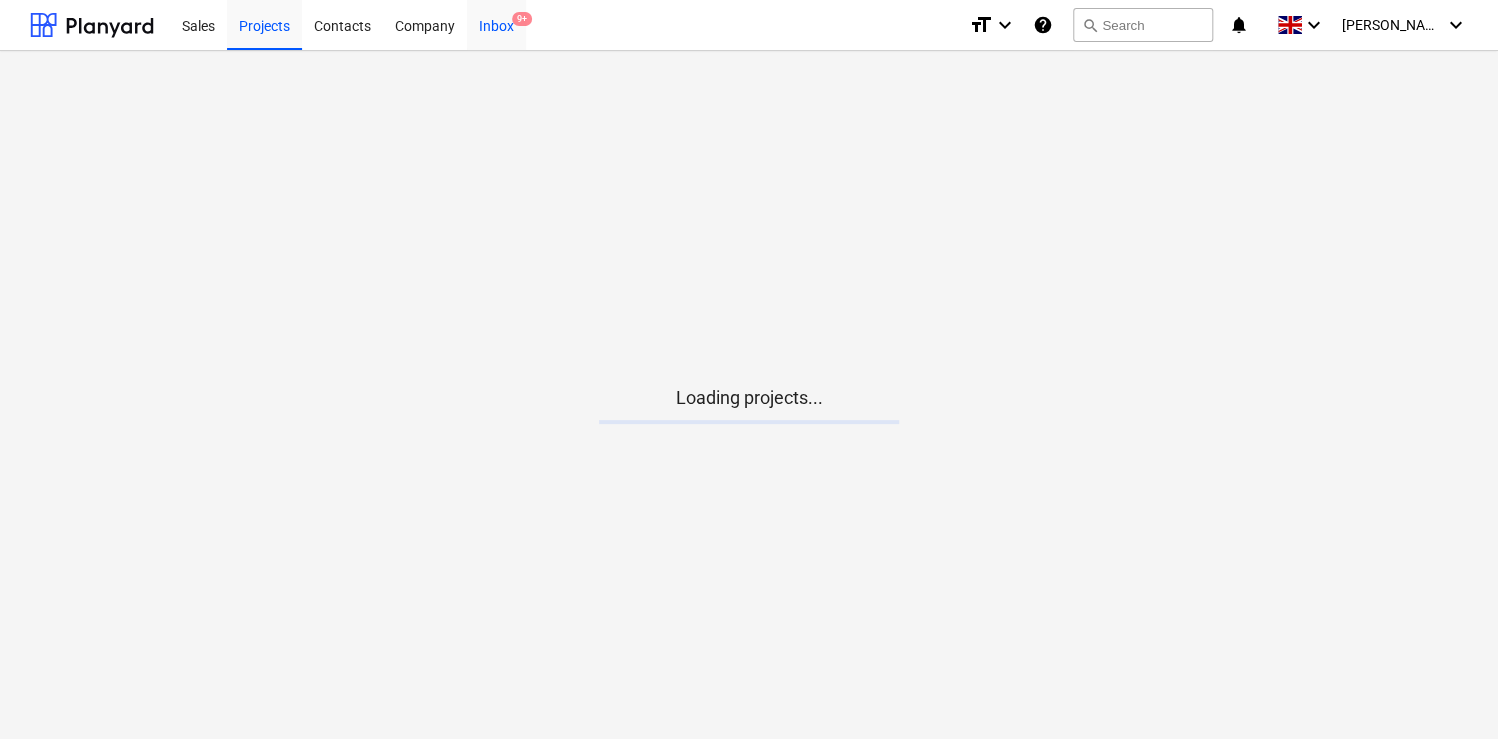 click on "Inbox 9+" at bounding box center [496, 24] 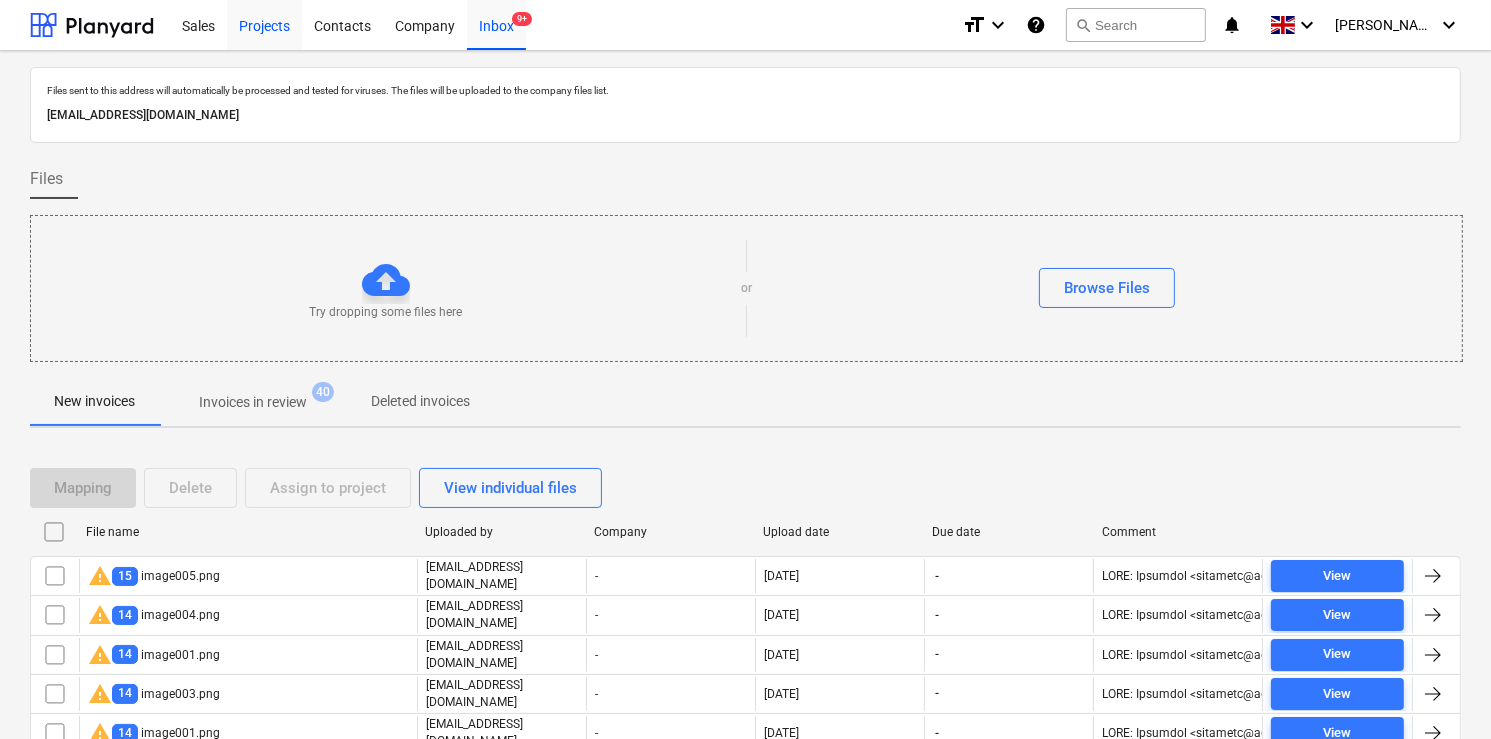 click on "Projects" at bounding box center (264, 24) 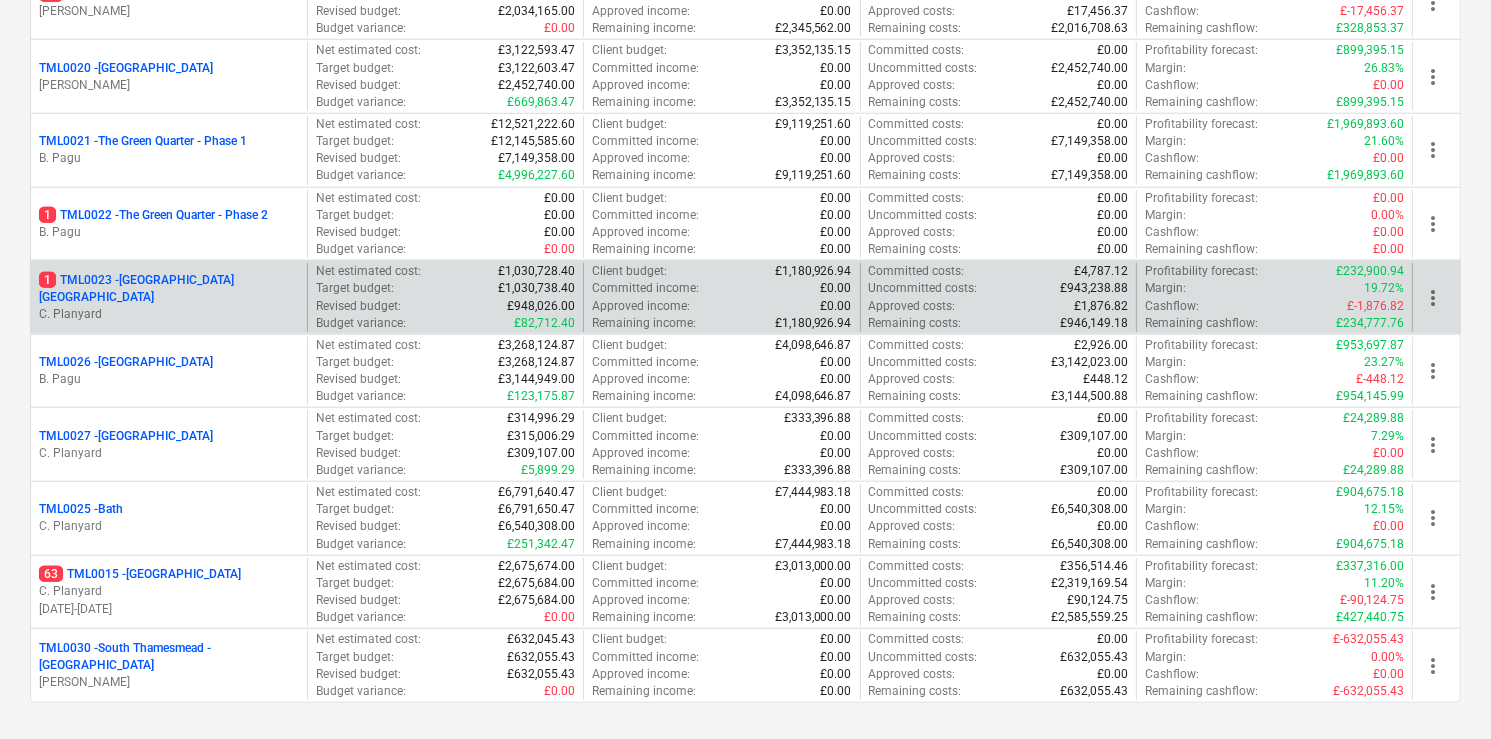 scroll, scrollTop: 1487, scrollLeft: 0, axis: vertical 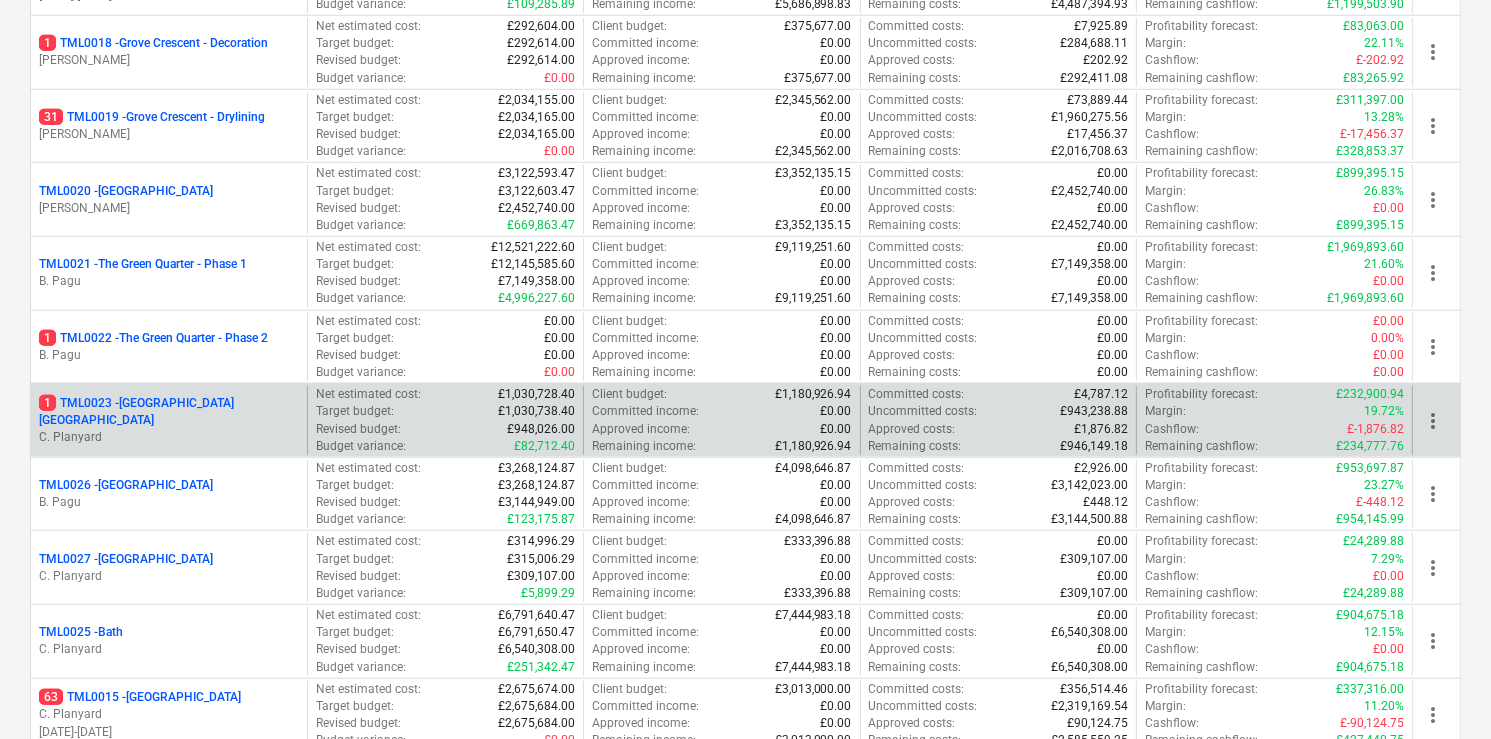 click on "1  TML0023 -  [GEOGRAPHIC_DATA] [GEOGRAPHIC_DATA]" at bounding box center (169, 412) 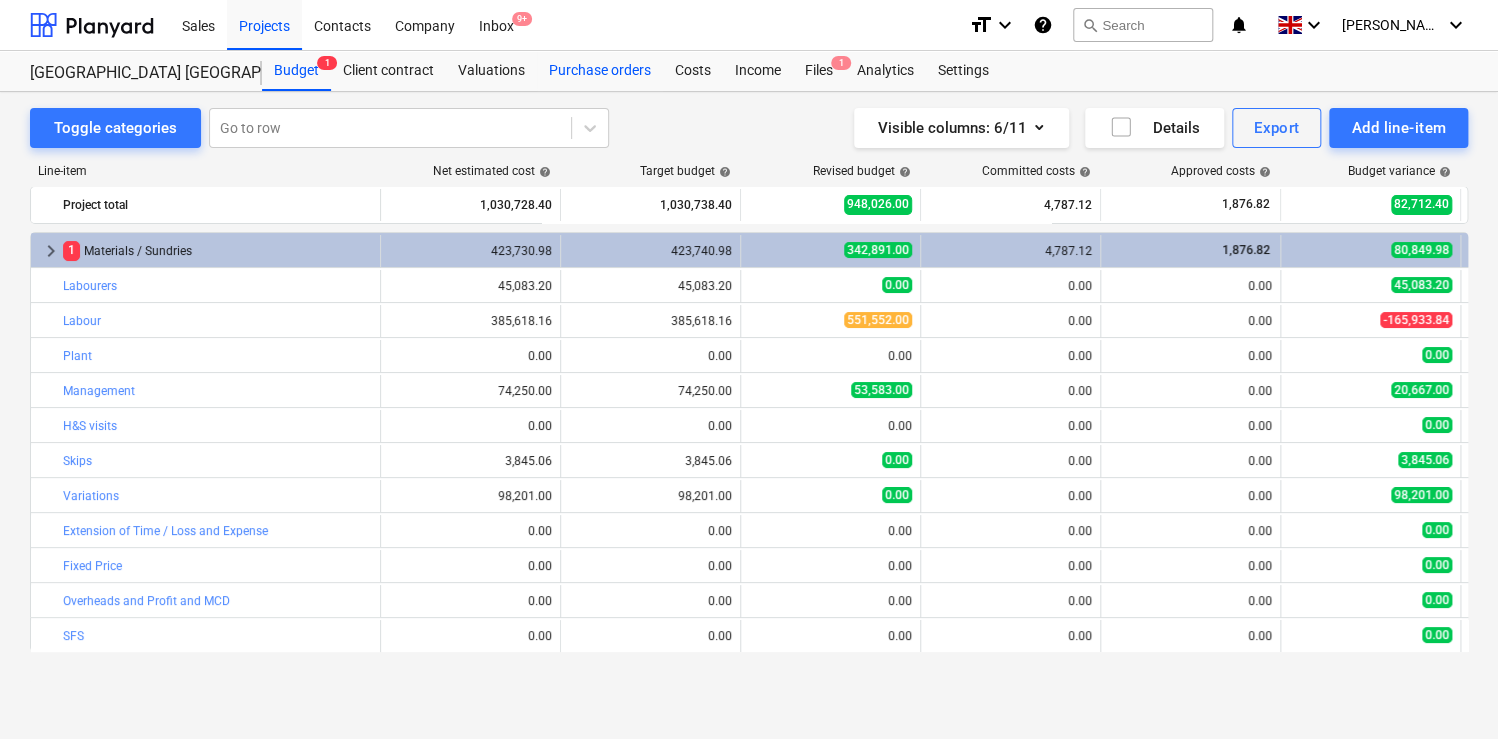 click on "Purchase orders" at bounding box center [600, 71] 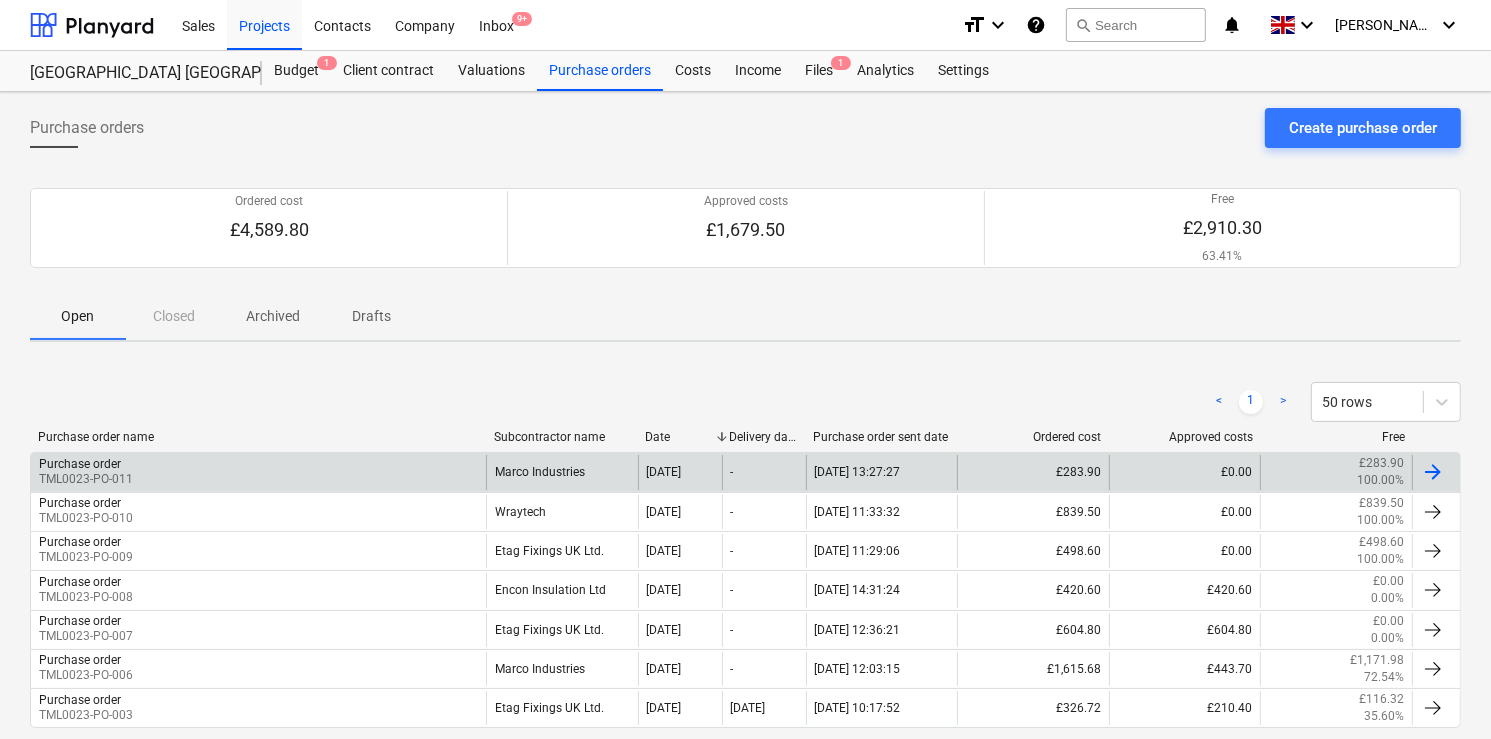 click on "Purchase order TML0023-PO-011" at bounding box center (258, 472) 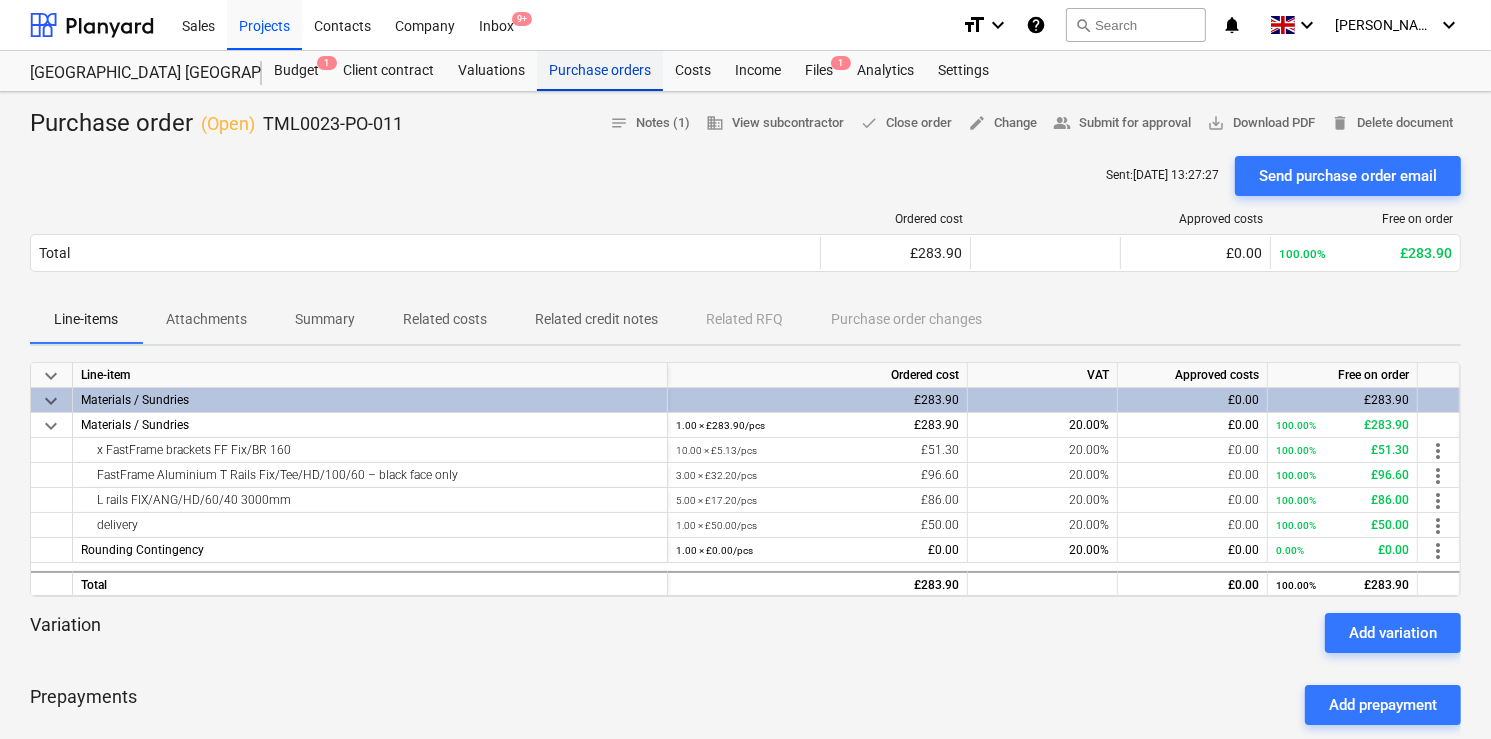 click on "Purchase orders" at bounding box center [600, 71] 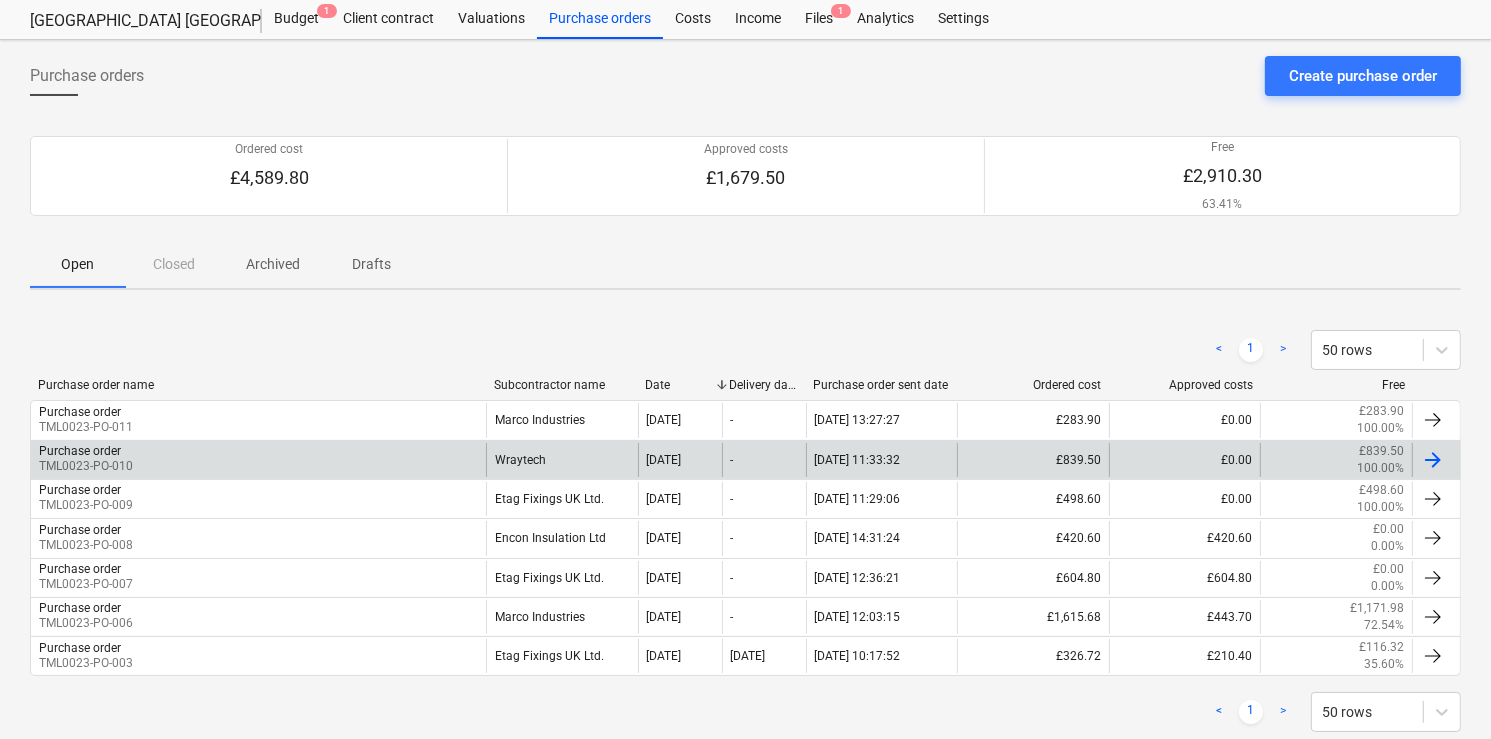 scroll, scrollTop: 80, scrollLeft: 0, axis: vertical 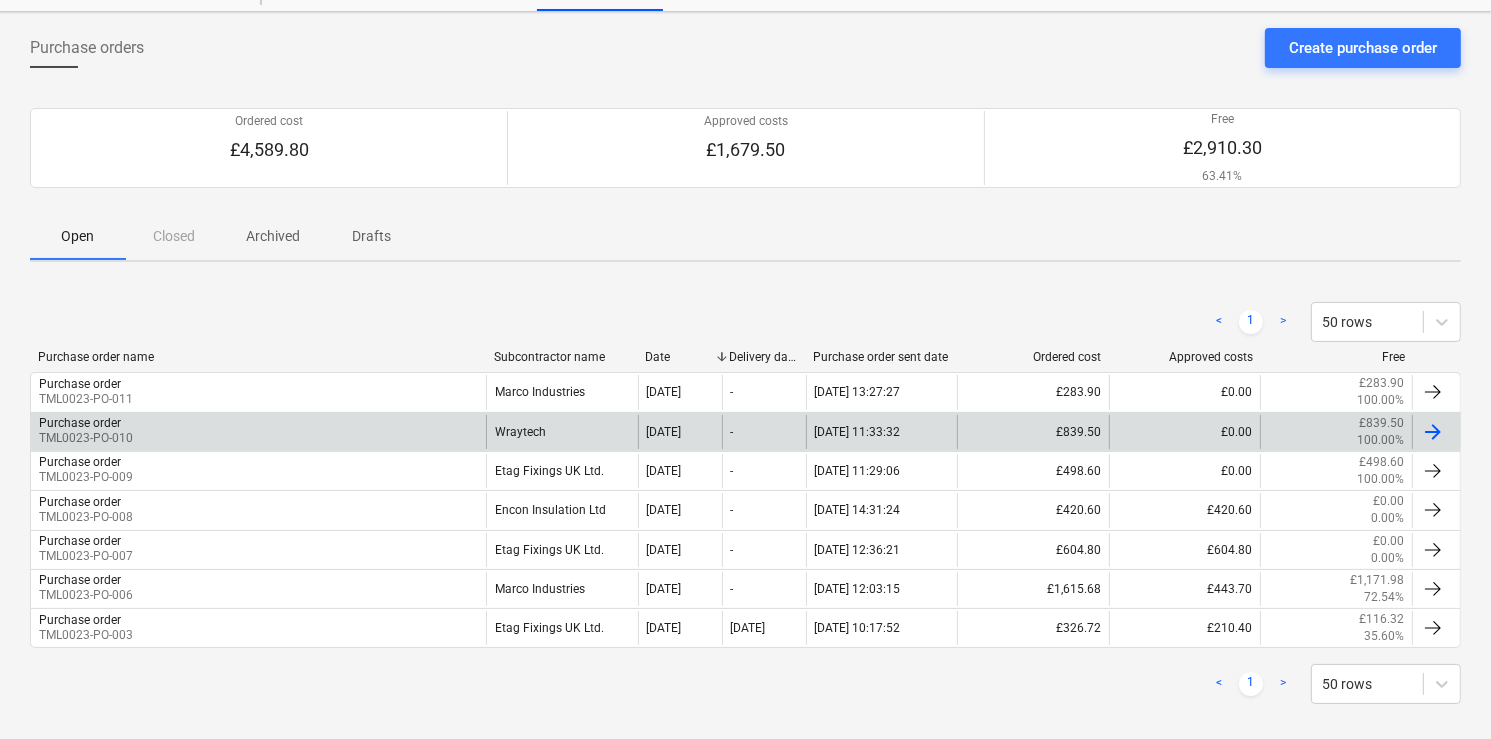 click on "Purchase order TML0023-PO-010" at bounding box center [258, 432] 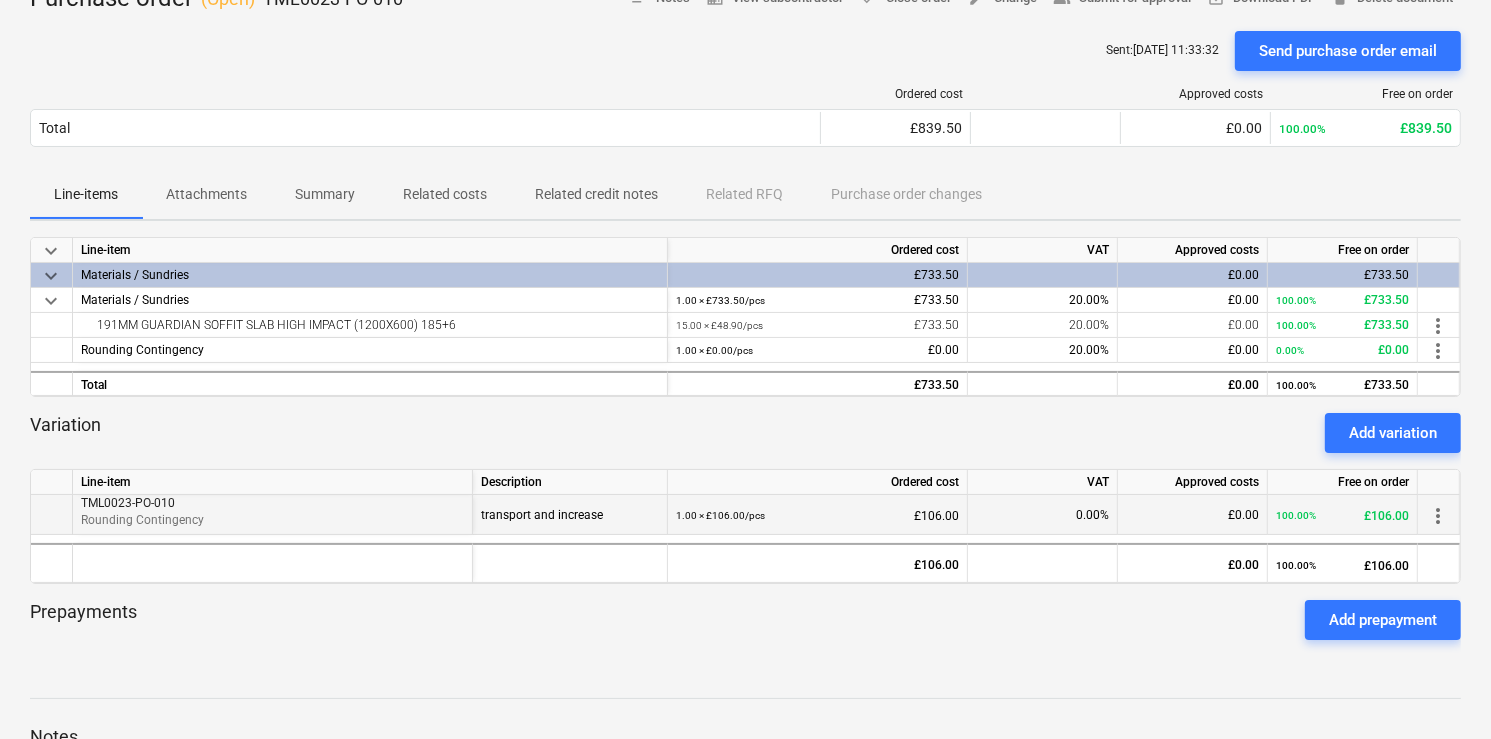 scroll, scrollTop: 160, scrollLeft: 0, axis: vertical 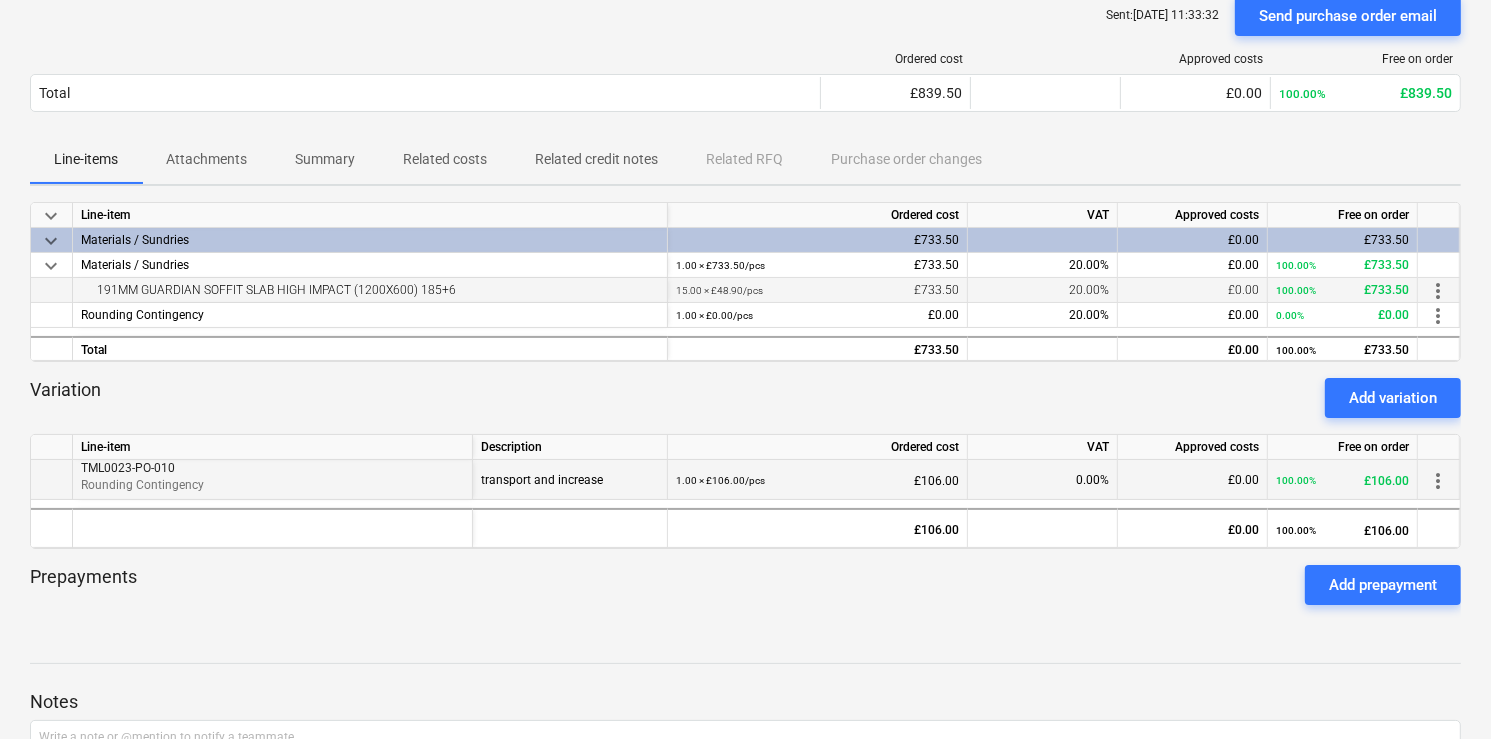 click on "191MM GUARDIAN SOFFIT SLAB HIGH IMPACT (1200X600) 185+6" at bounding box center [370, 290] 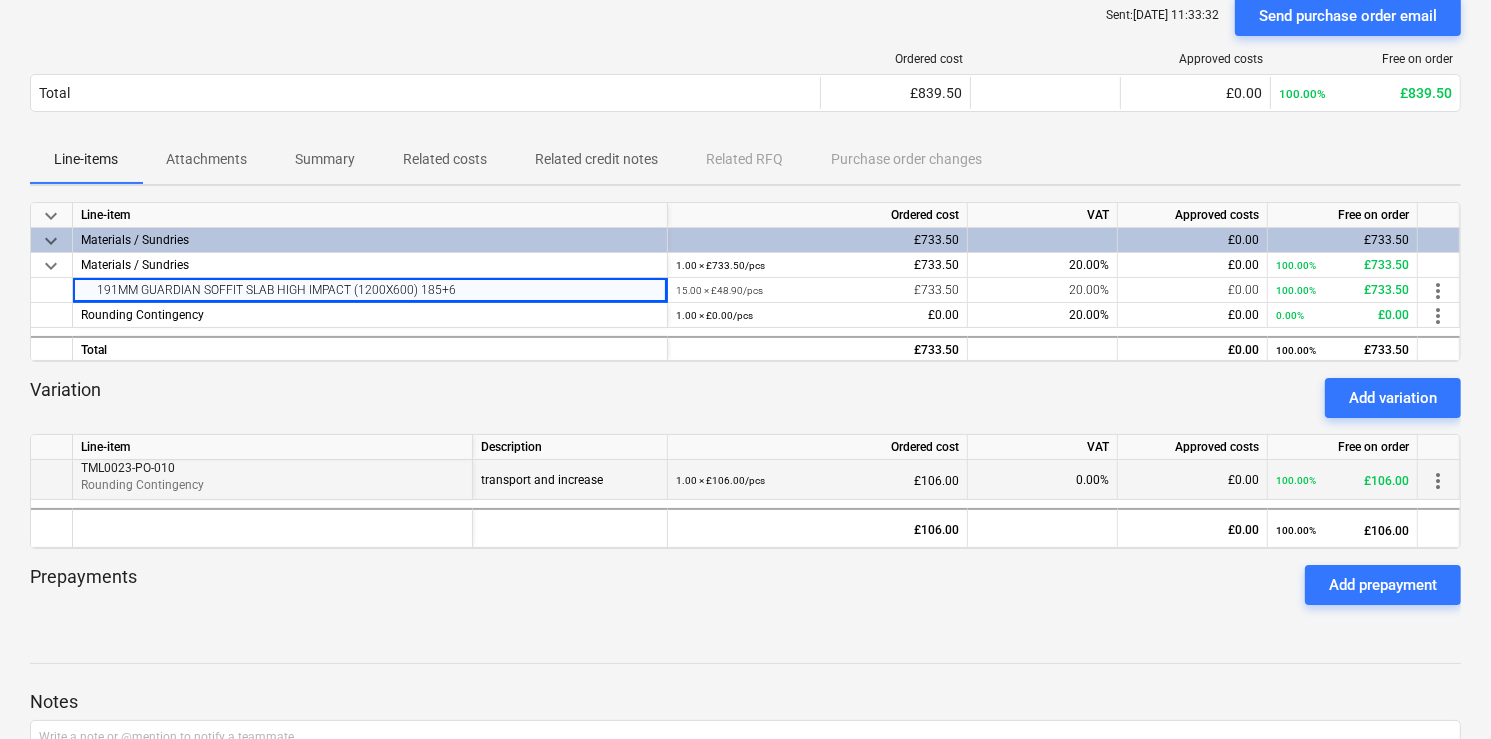 drag, startPoint x: 472, startPoint y: 286, endPoint x: 4, endPoint y: 256, distance: 468.96054 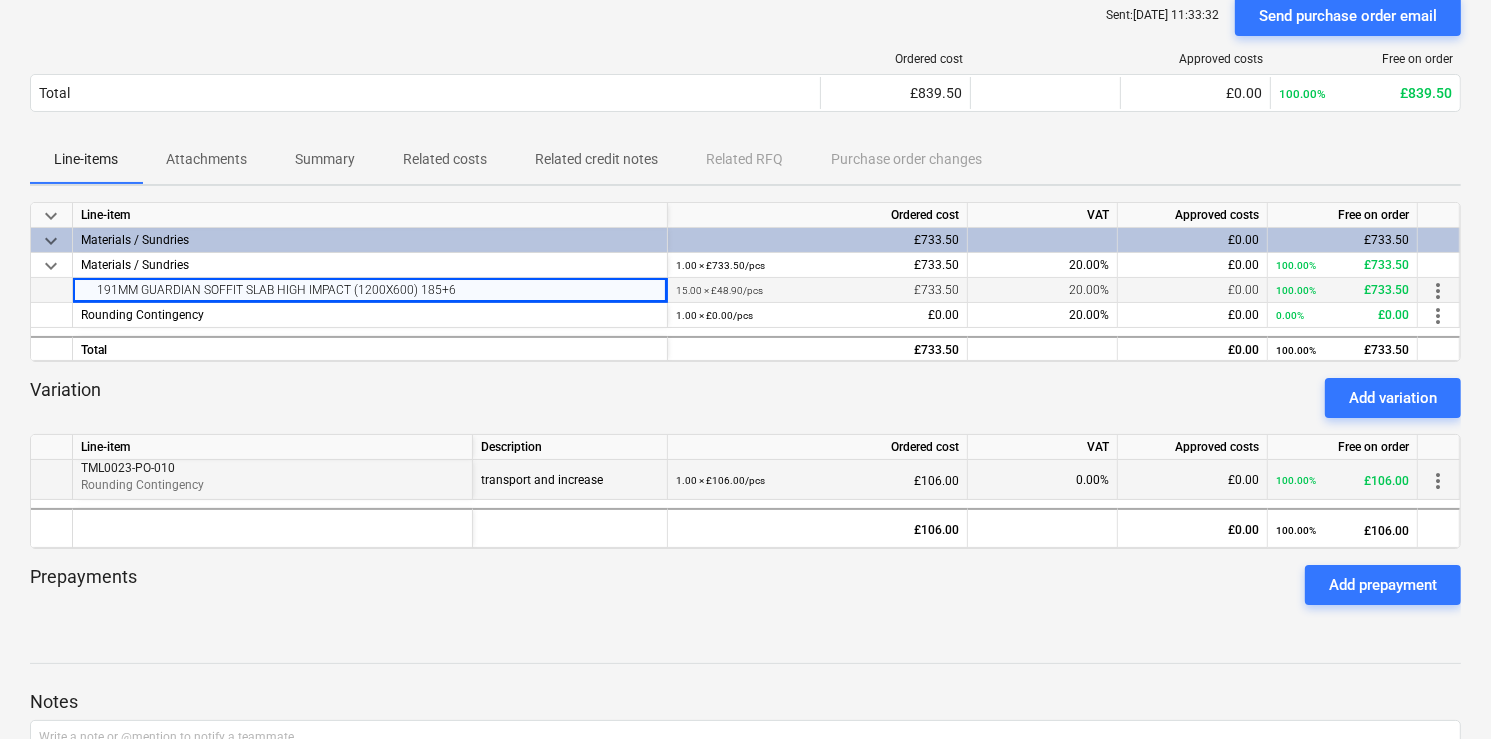 drag, startPoint x: 4, startPoint y: 256, endPoint x: 111, endPoint y: 279, distance: 109.444046 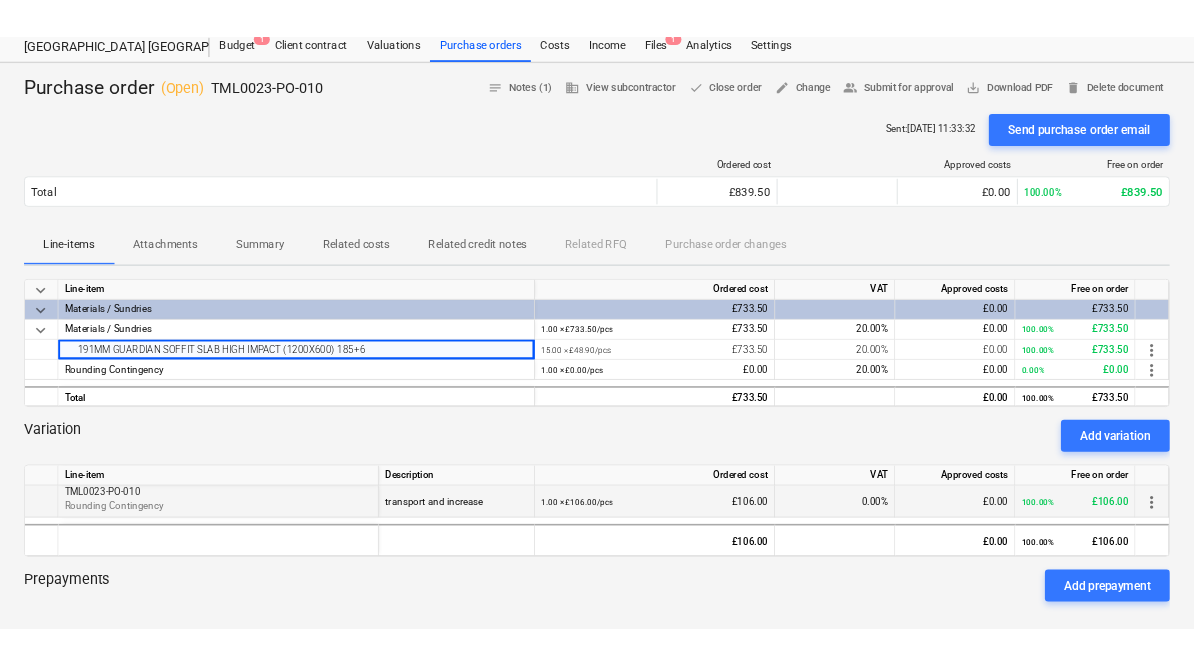 scroll, scrollTop: 0, scrollLeft: 0, axis: both 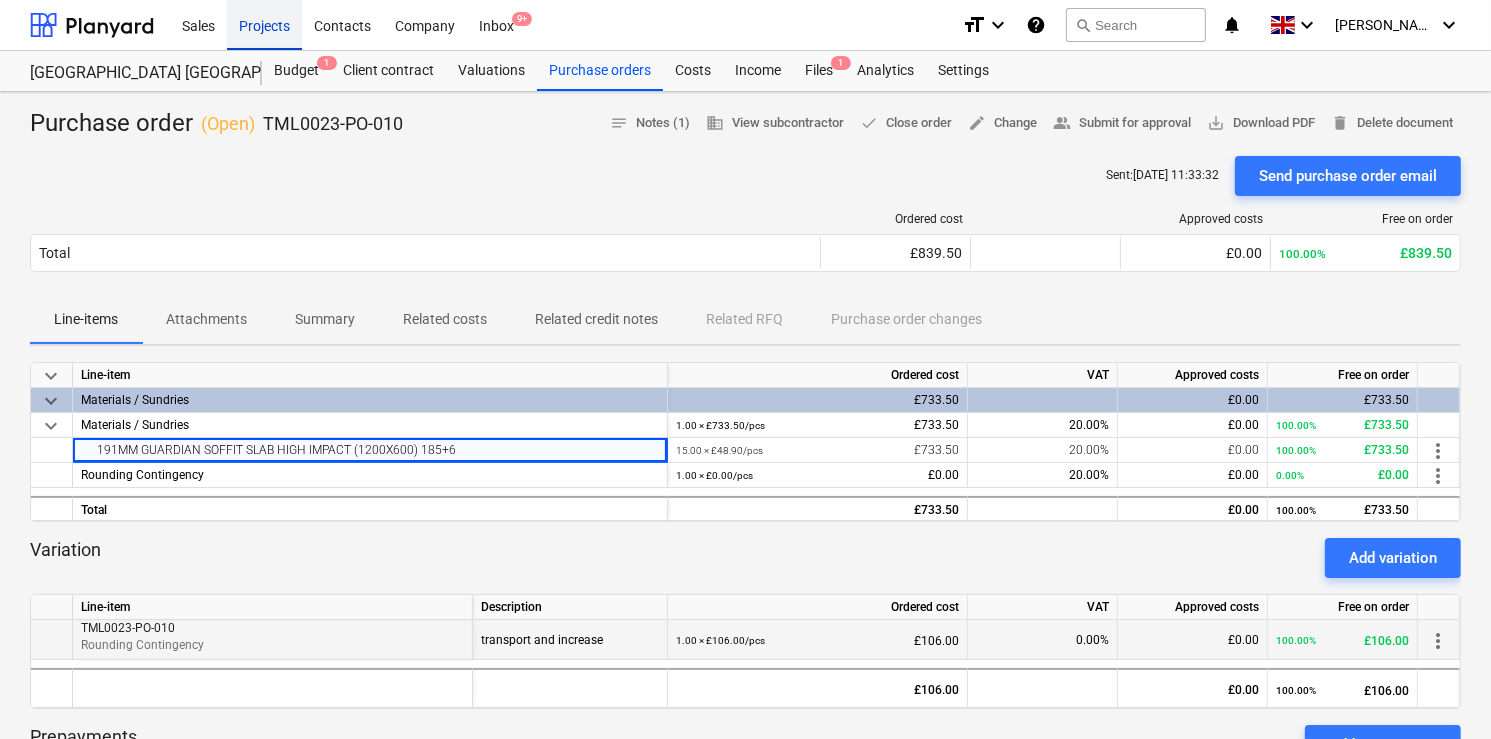 click on "Projects" at bounding box center [264, 24] 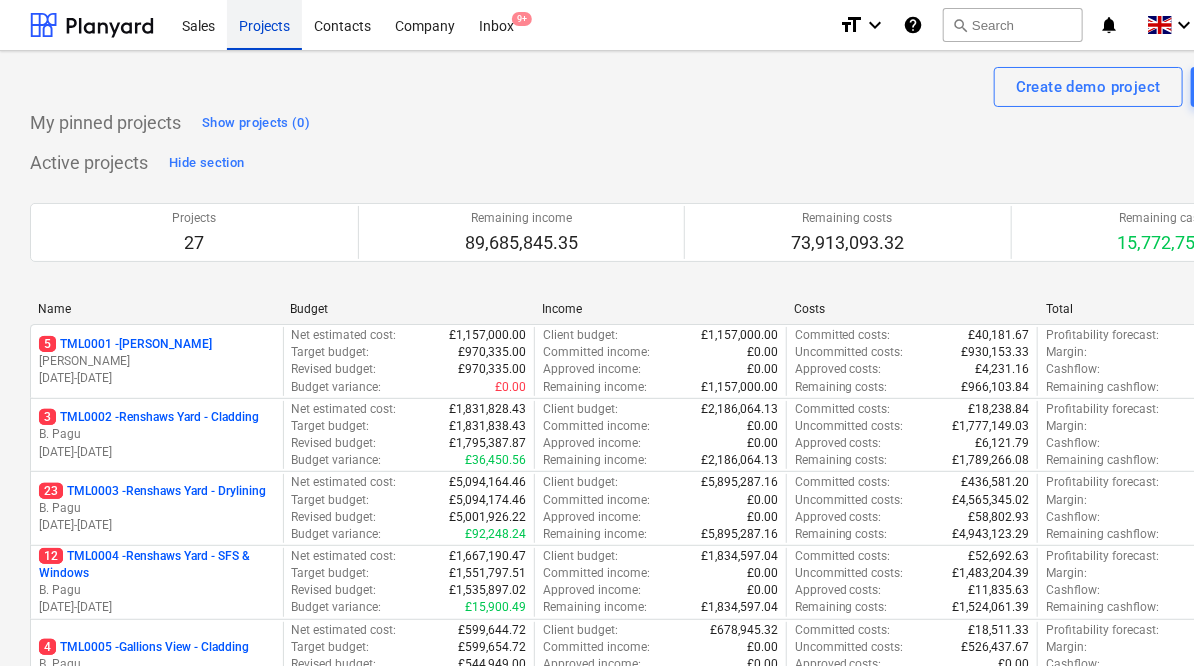 click on "Projects" at bounding box center [264, 24] 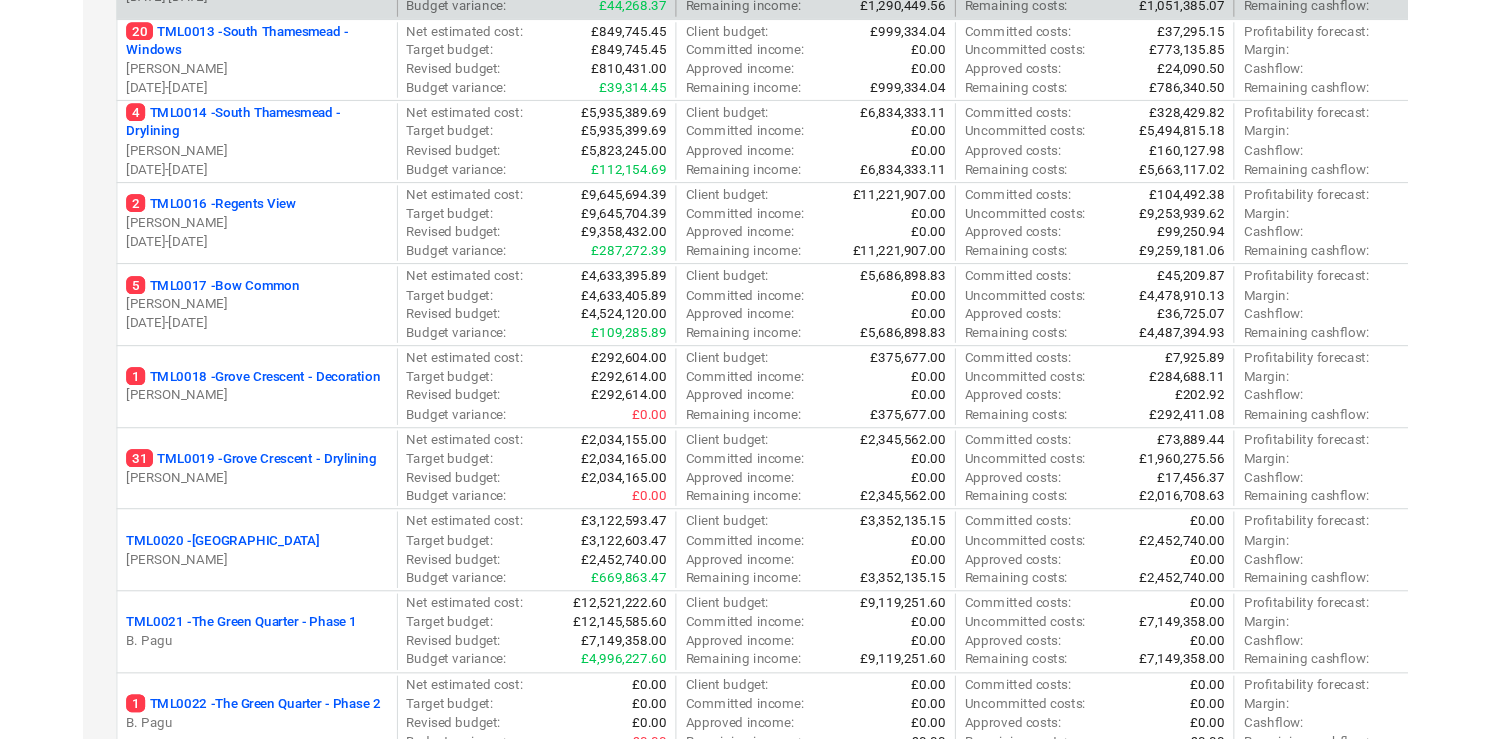 scroll, scrollTop: 1280, scrollLeft: 0, axis: vertical 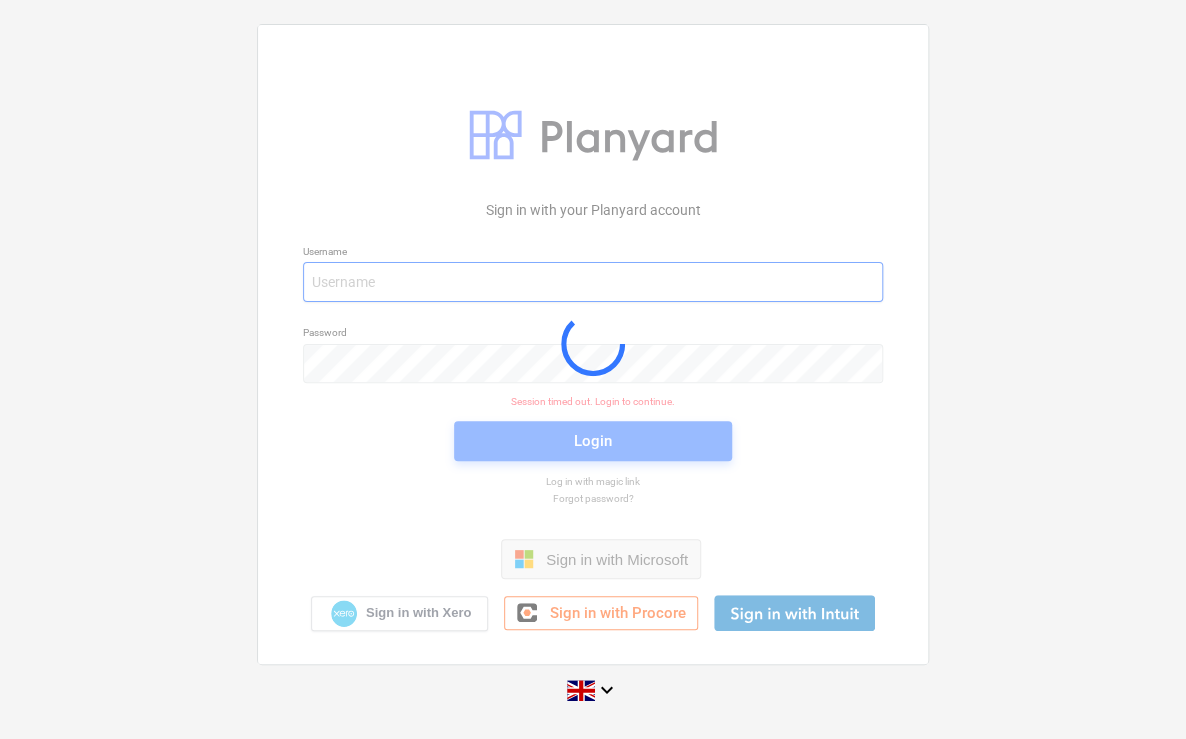 type on "[PERSON_NAME][EMAIL_ADDRESS][PERSON_NAME][DOMAIN_NAME]" 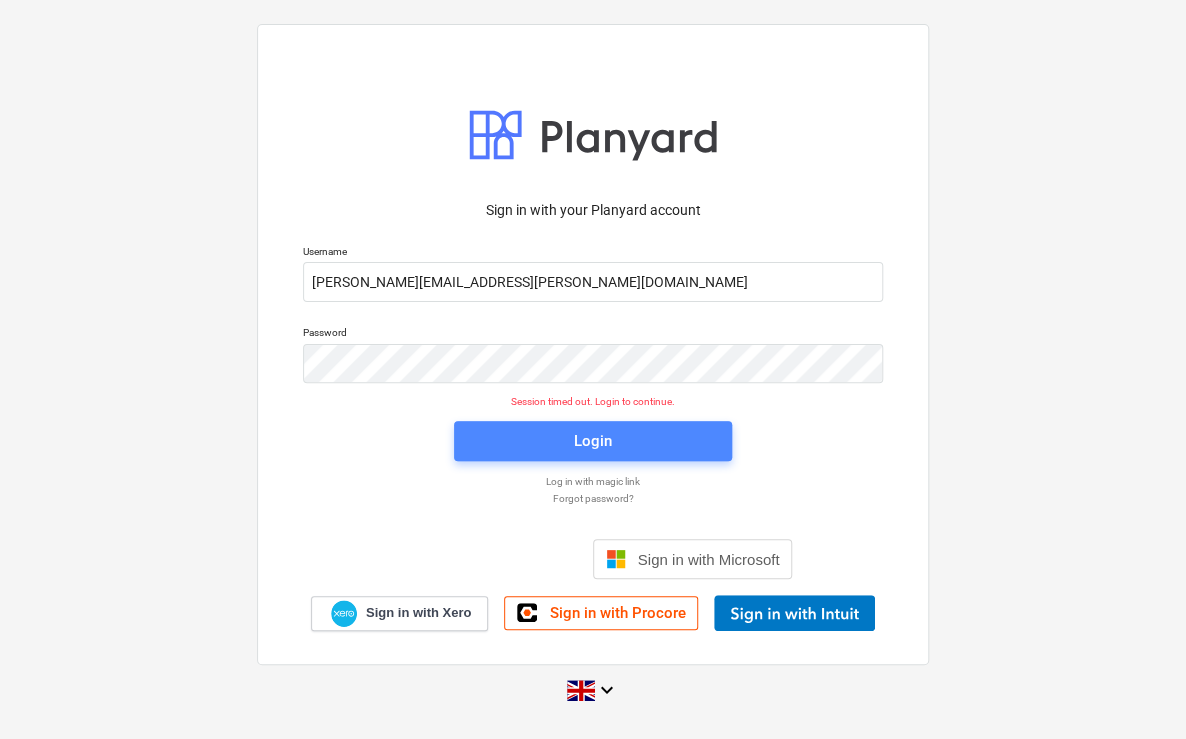 click on "Login" at bounding box center (593, 441) 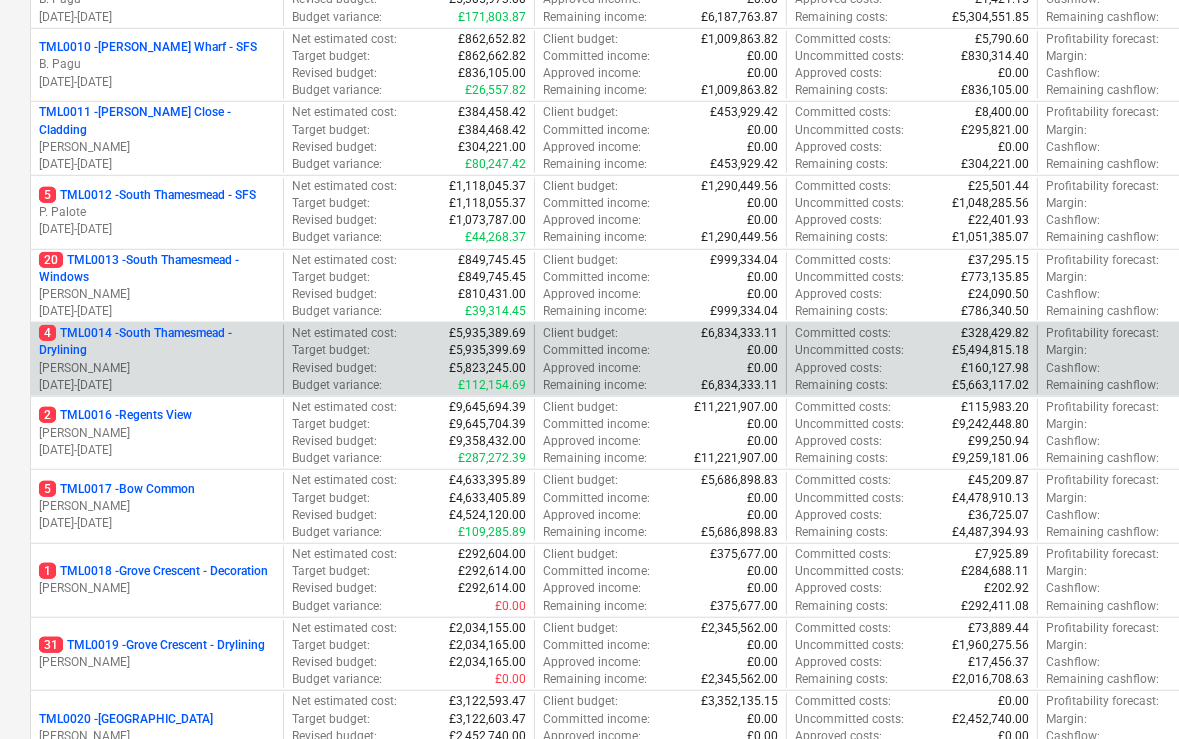 scroll, scrollTop: 960, scrollLeft: 0, axis: vertical 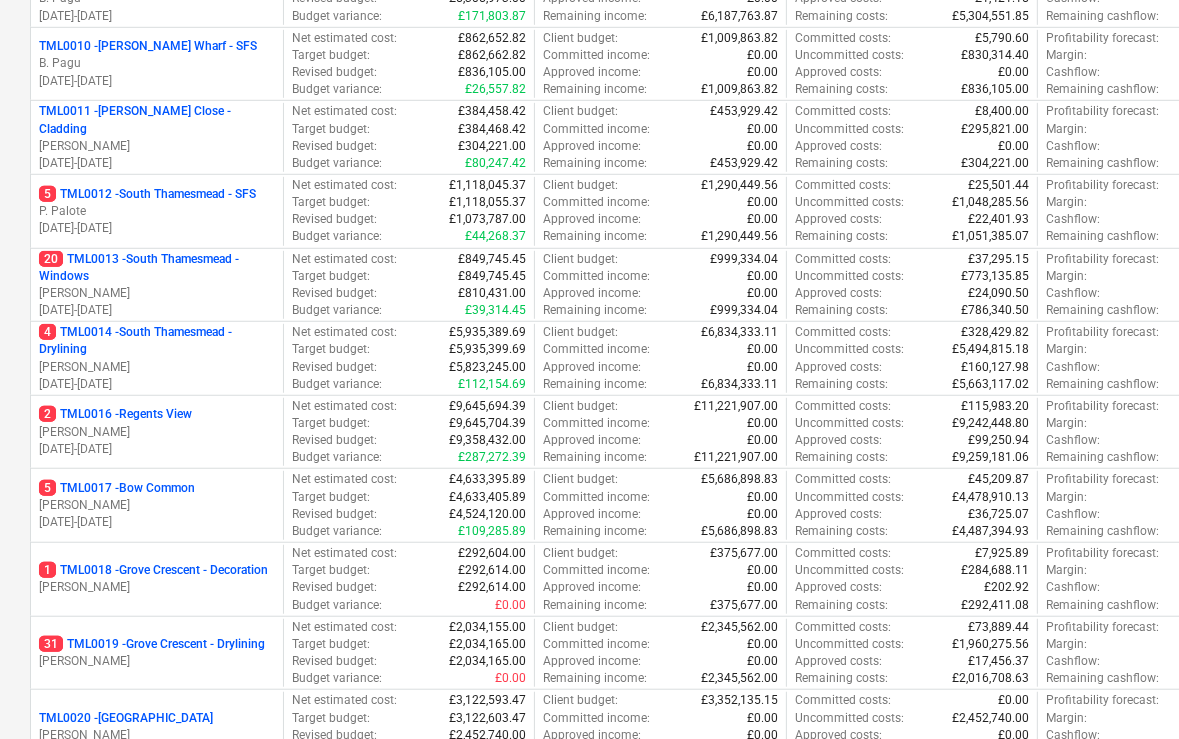 click on "4  TML0014 -  [GEOGRAPHIC_DATA] - Drylining" at bounding box center [157, 341] 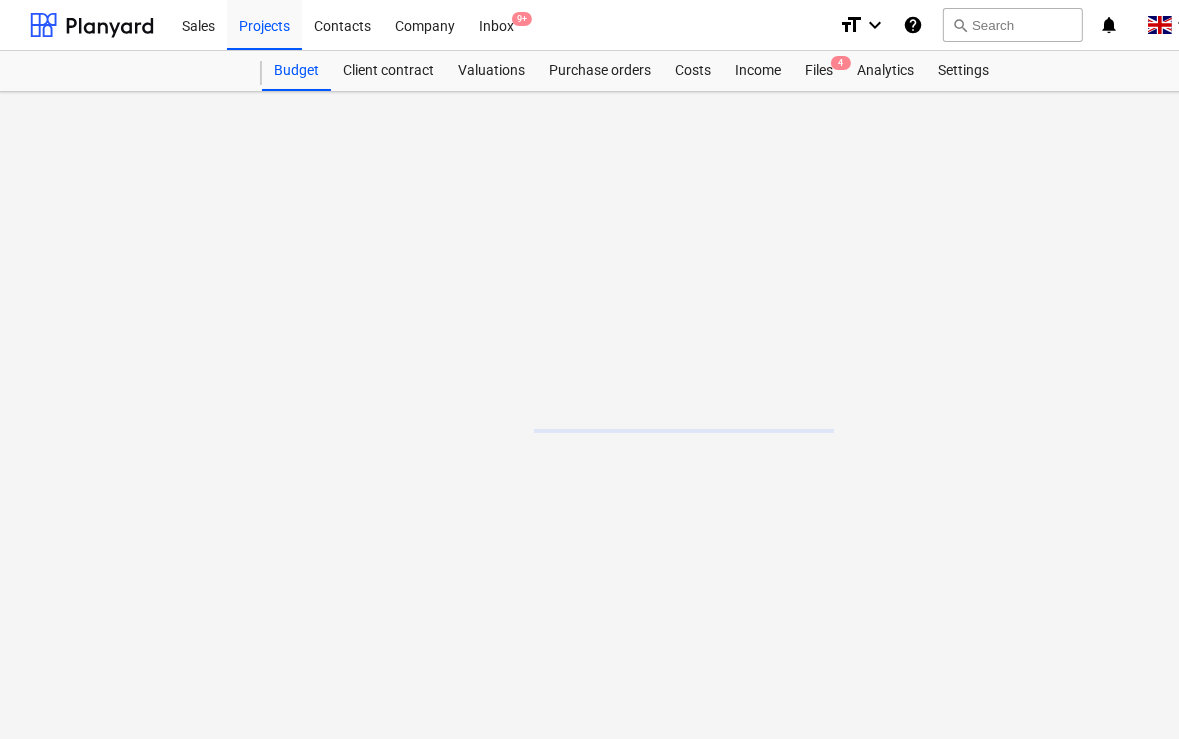 scroll, scrollTop: 0, scrollLeft: 0, axis: both 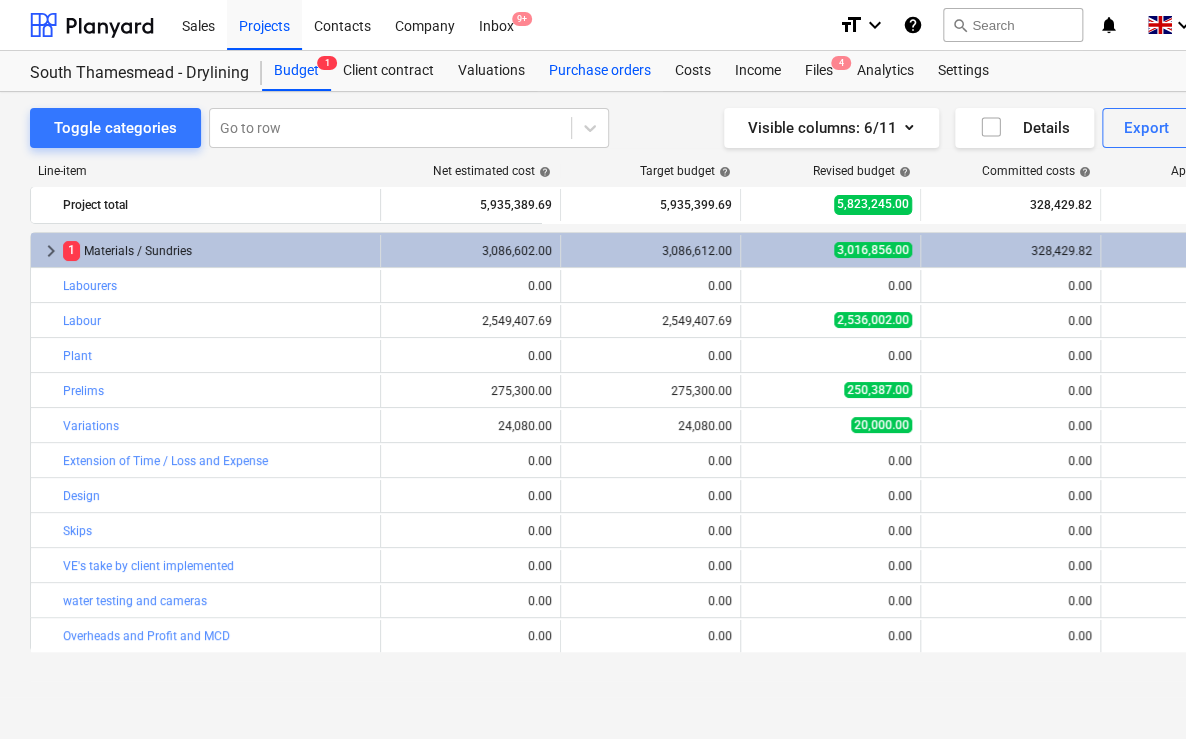click on "Purchase orders" at bounding box center (600, 71) 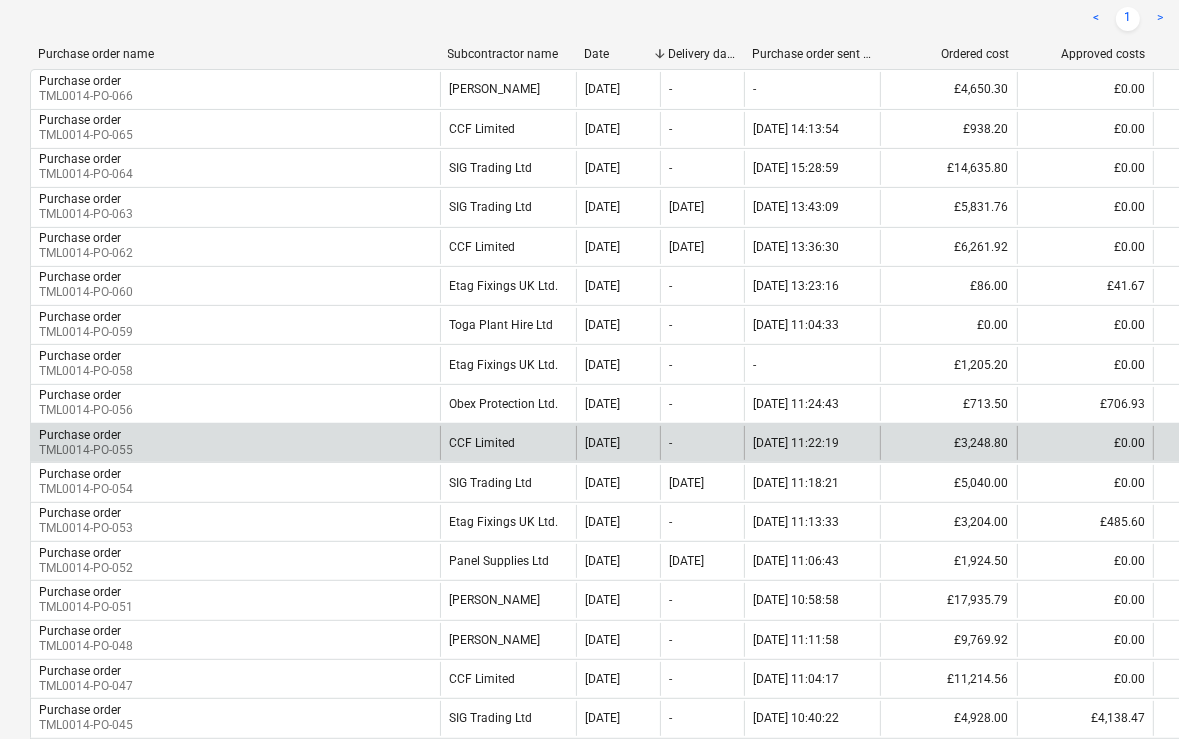 scroll, scrollTop: 400, scrollLeft: 0, axis: vertical 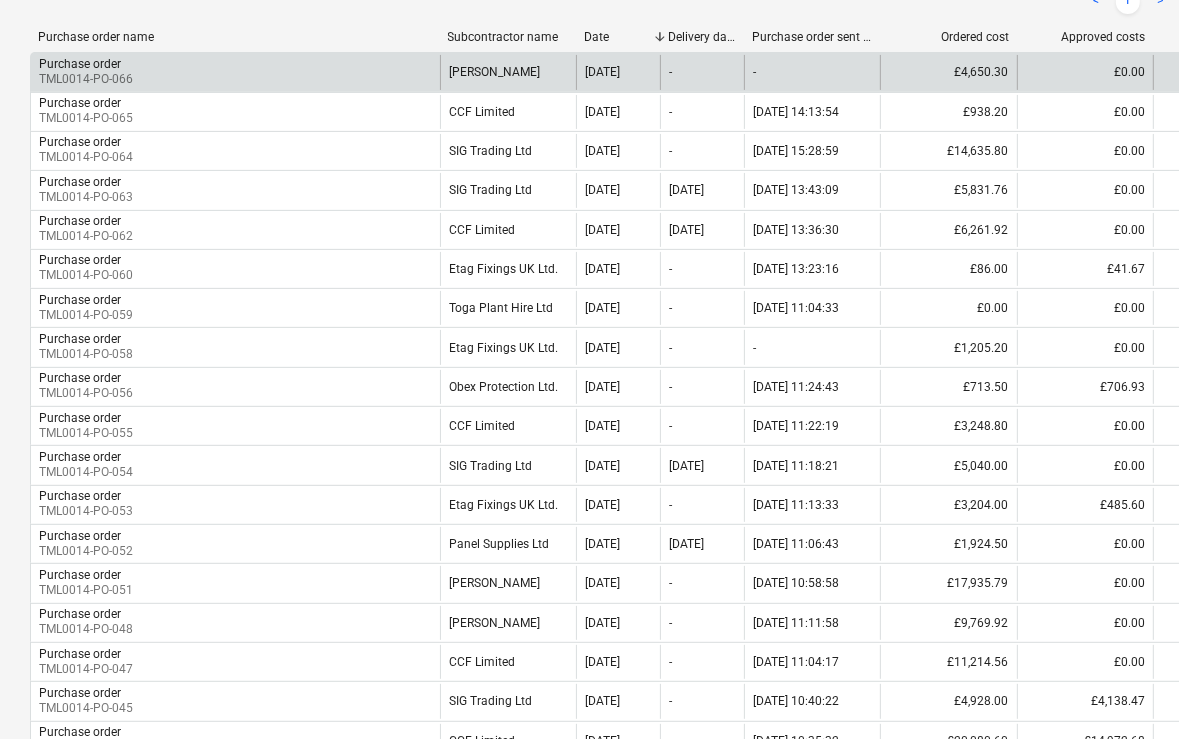 click on "Purchase order TML0014-PO-066" at bounding box center (235, 72) 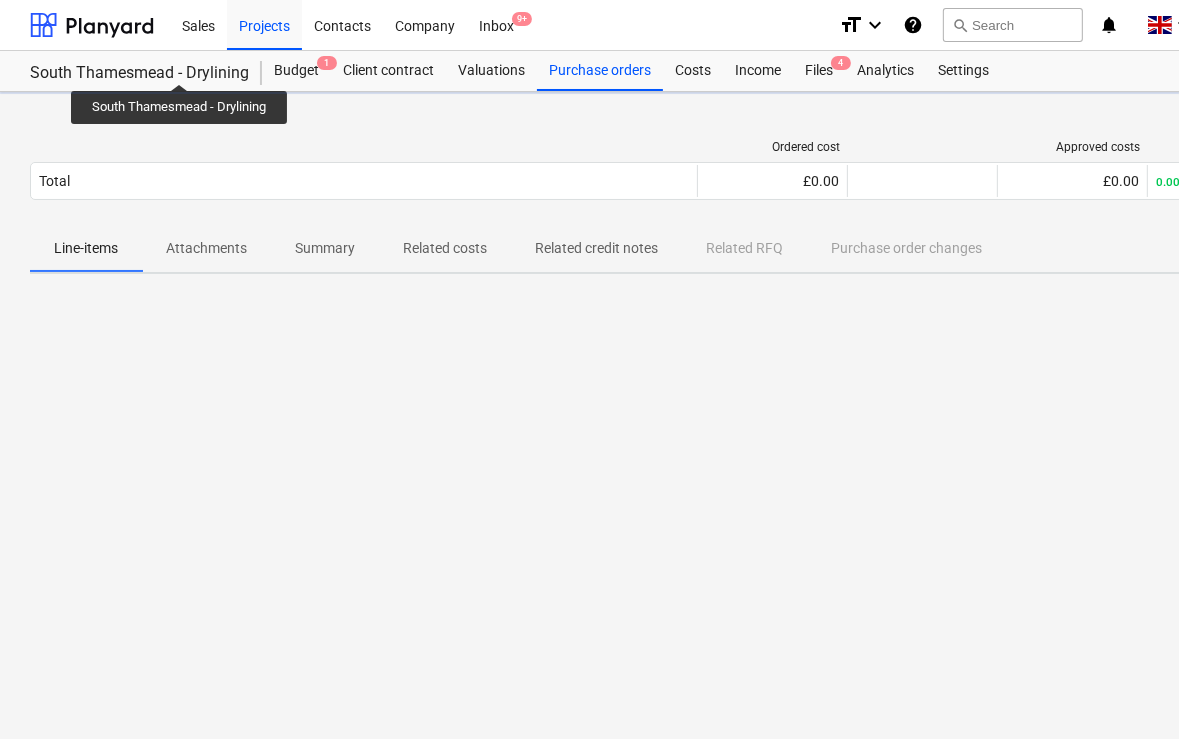 scroll, scrollTop: 0, scrollLeft: 0, axis: both 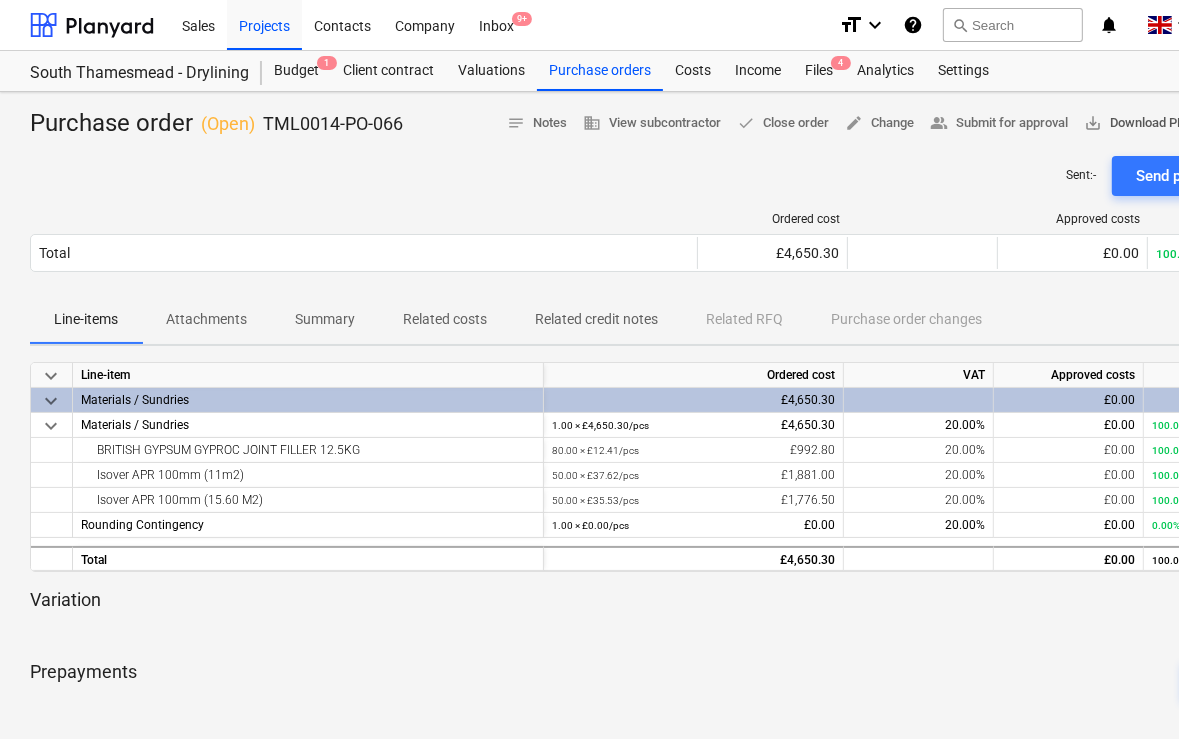 click on "save_alt Download PDF" at bounding box center [1138, 123] 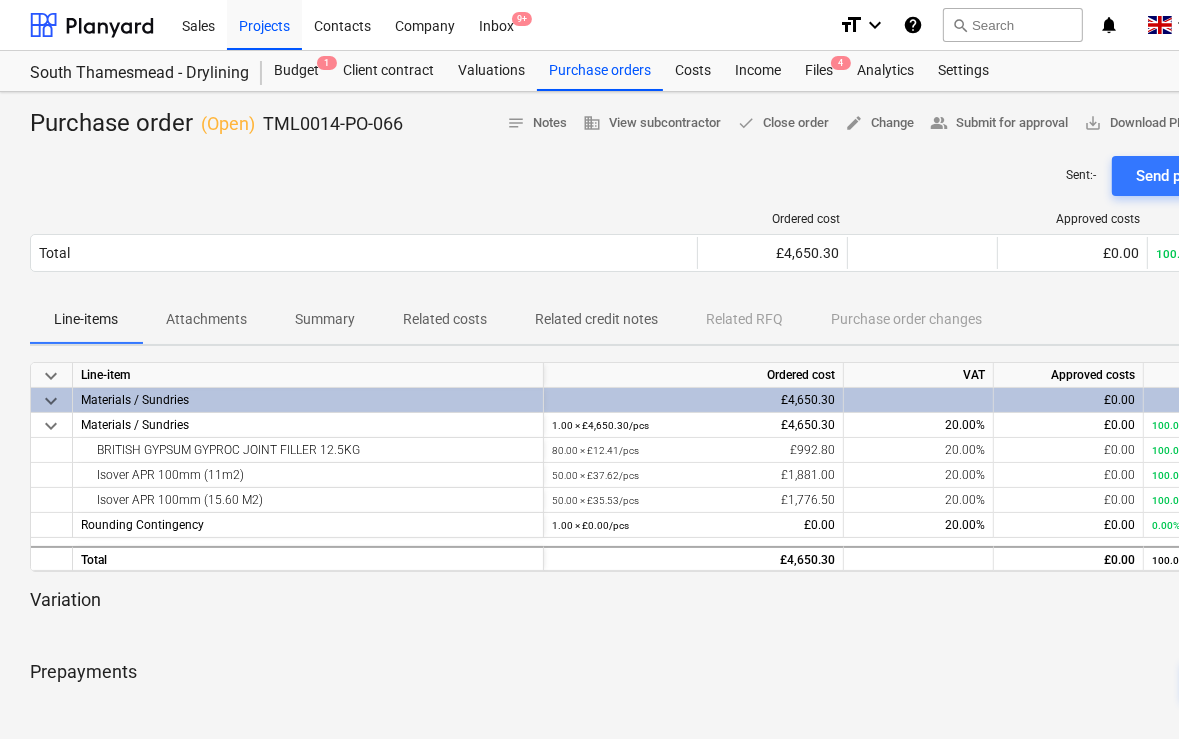 click on "Prepayments Add prepayment" at bounding box center (684, 680) 